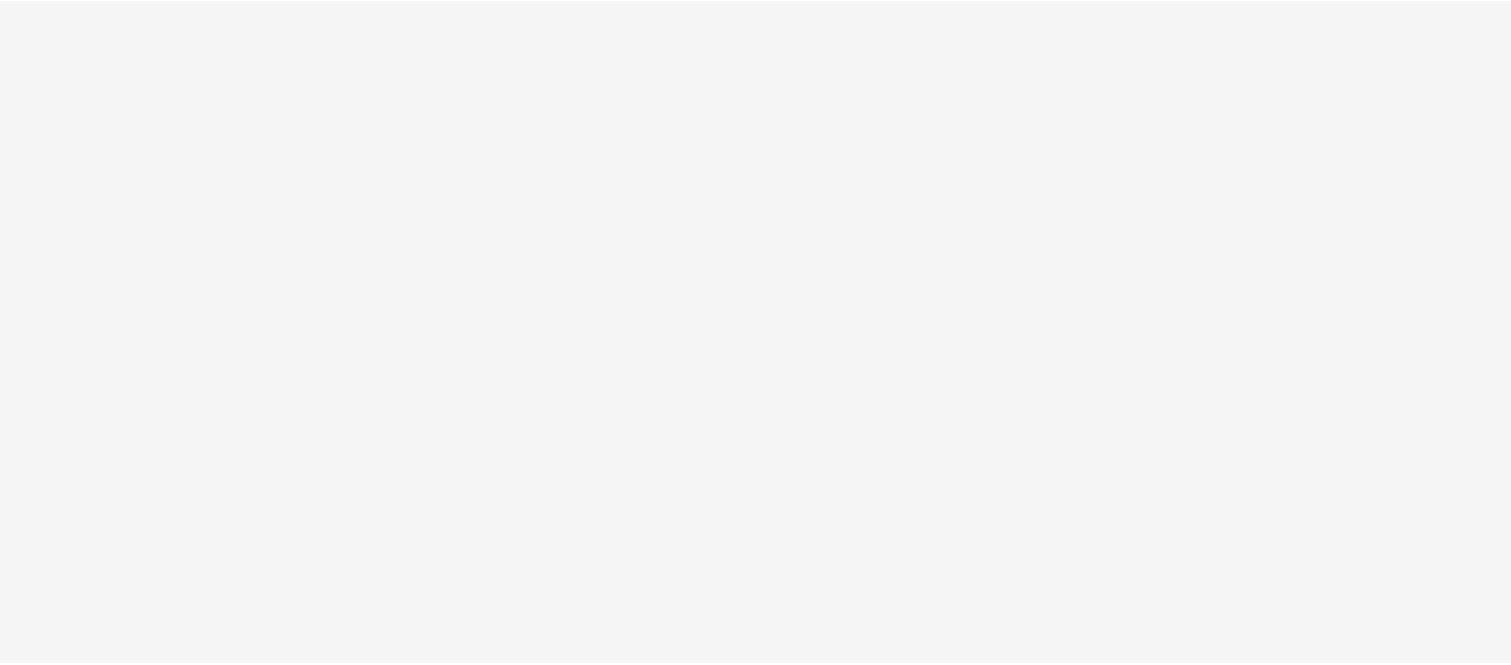 scroll, scrollTop: 0, scrollLeft: 0, axis: both 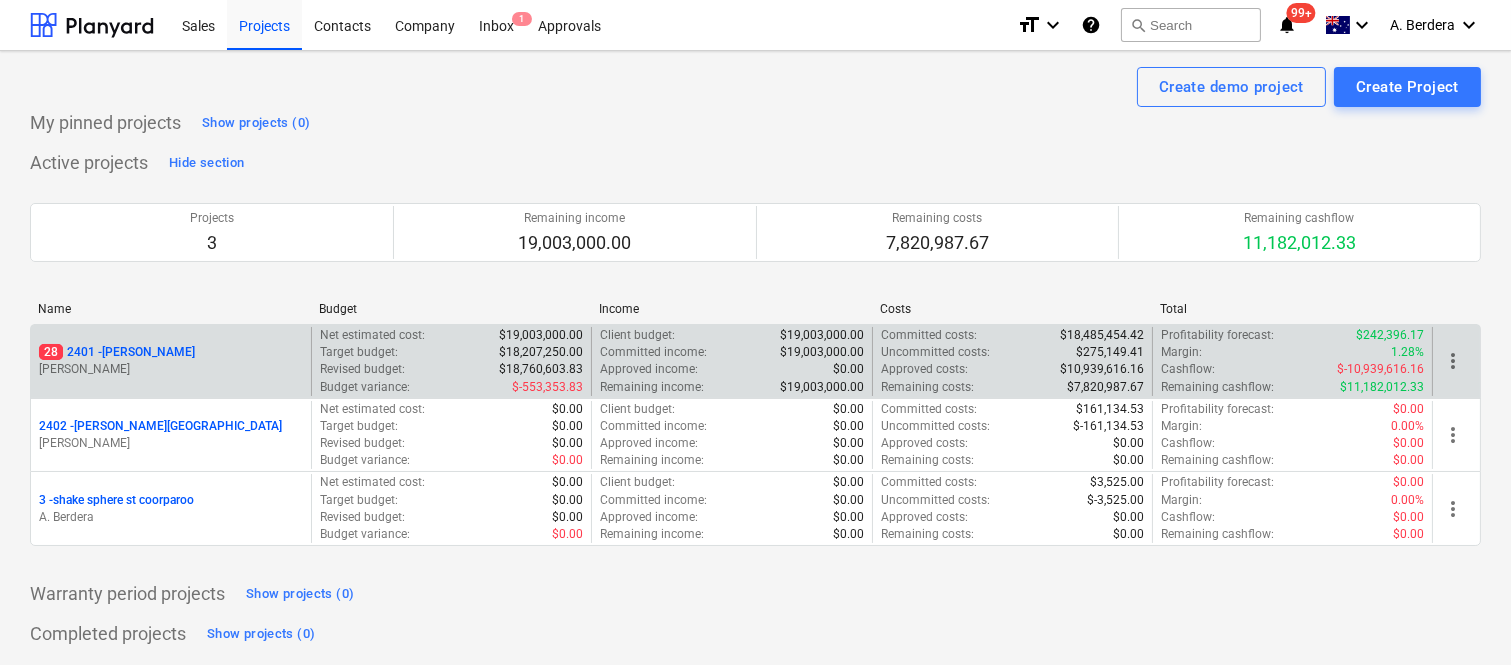 click on "28  2401 -  [PERSON_NAME]" at bounding box center (171, 352) 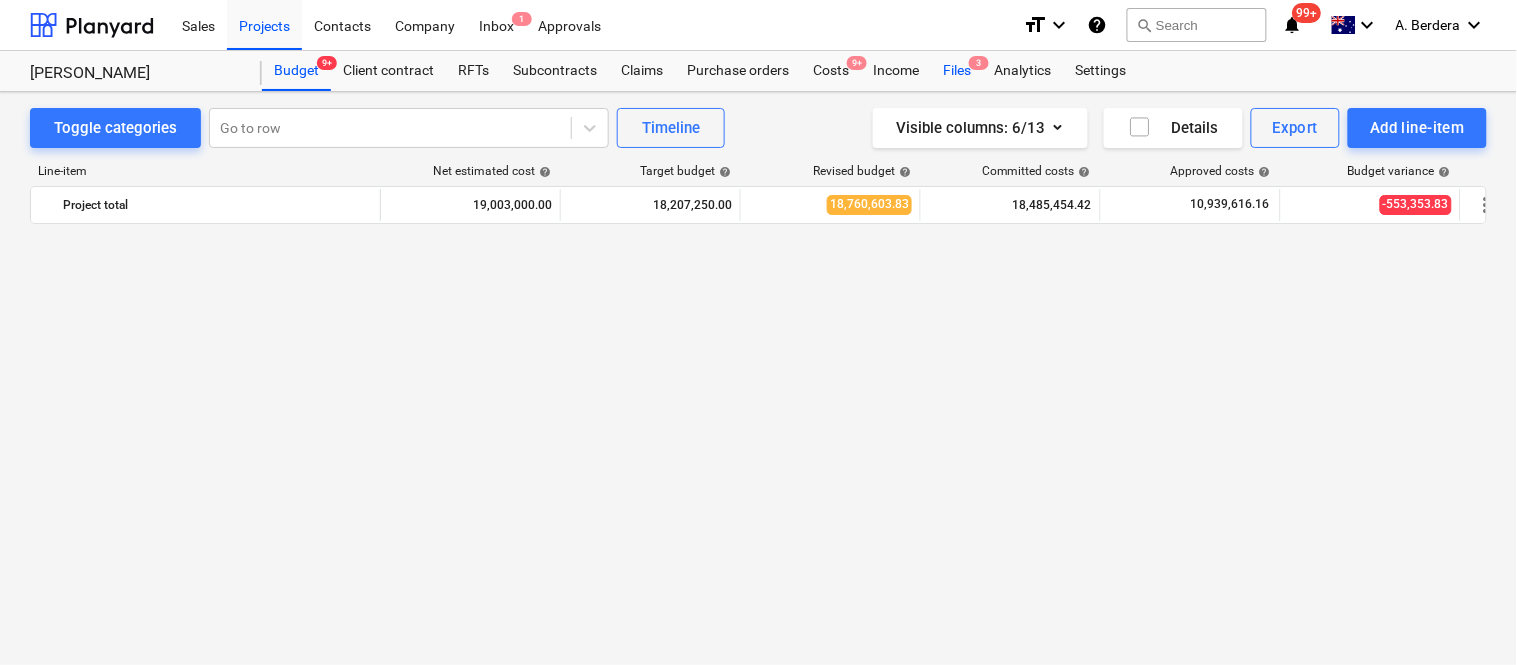 click on "Files 3" at bounding box center [957, 71] 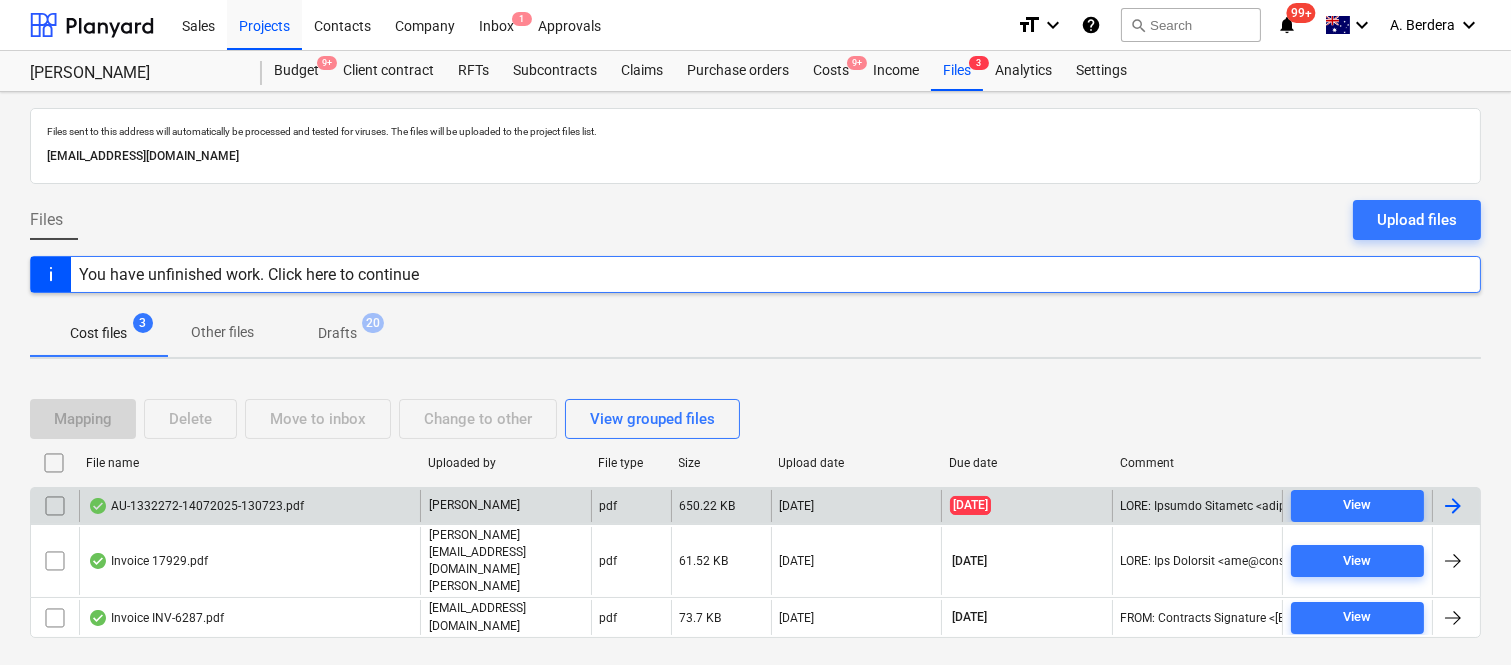 click on "AU-1332272-14072025-130723.pdf" at bounding box center (249, 506) 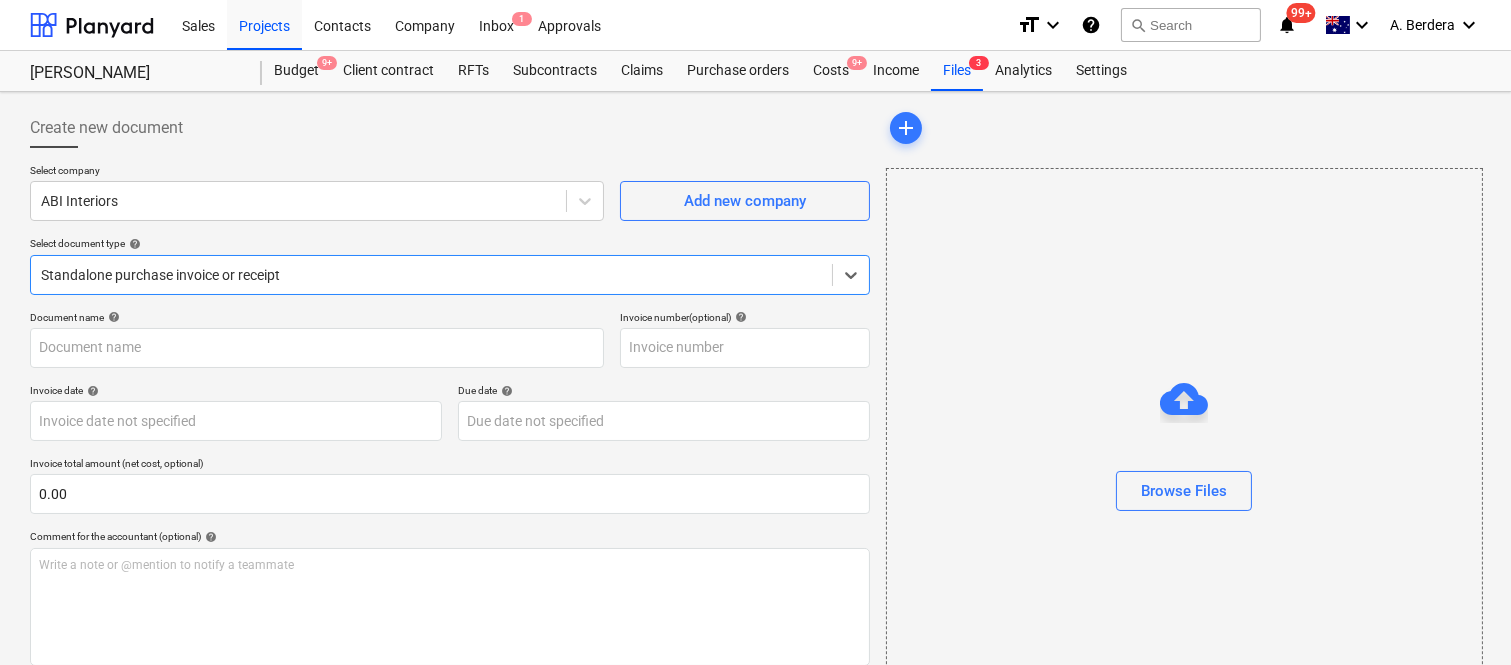 type on "AU-1332272" 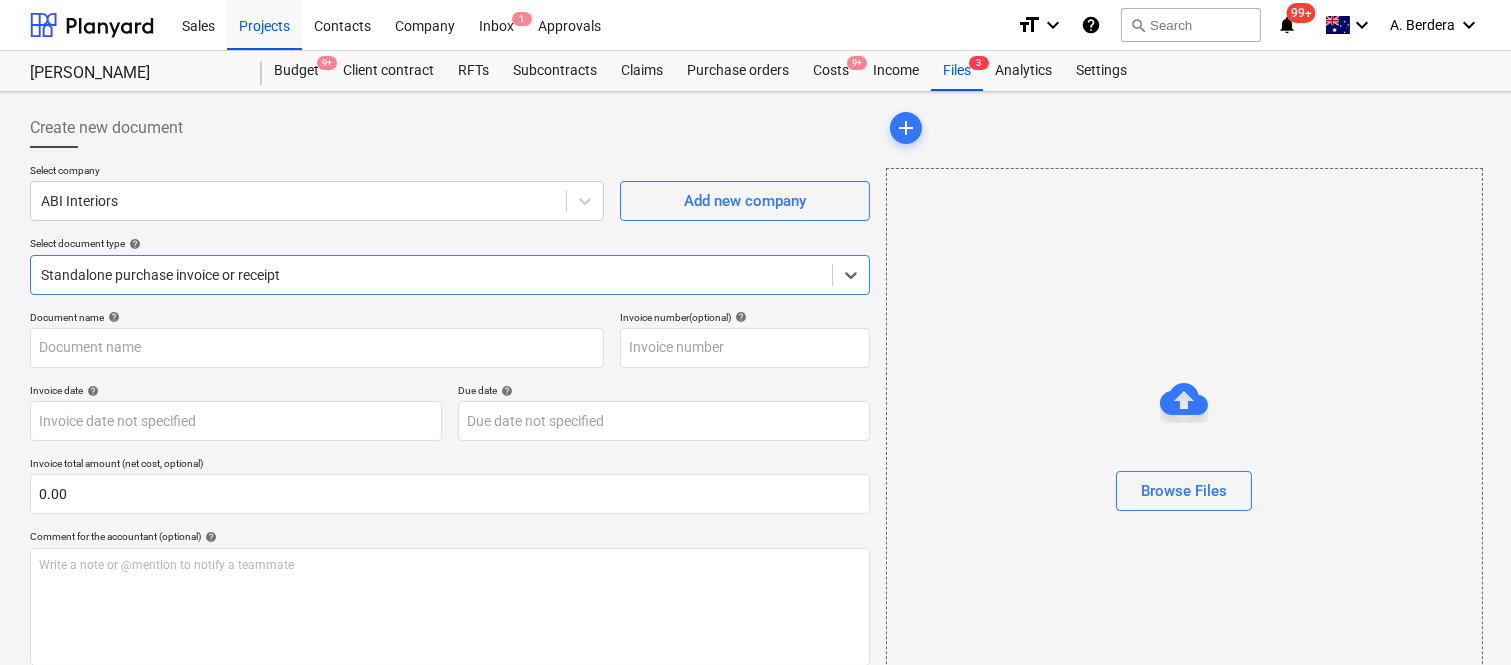 type on "AU-1332272" 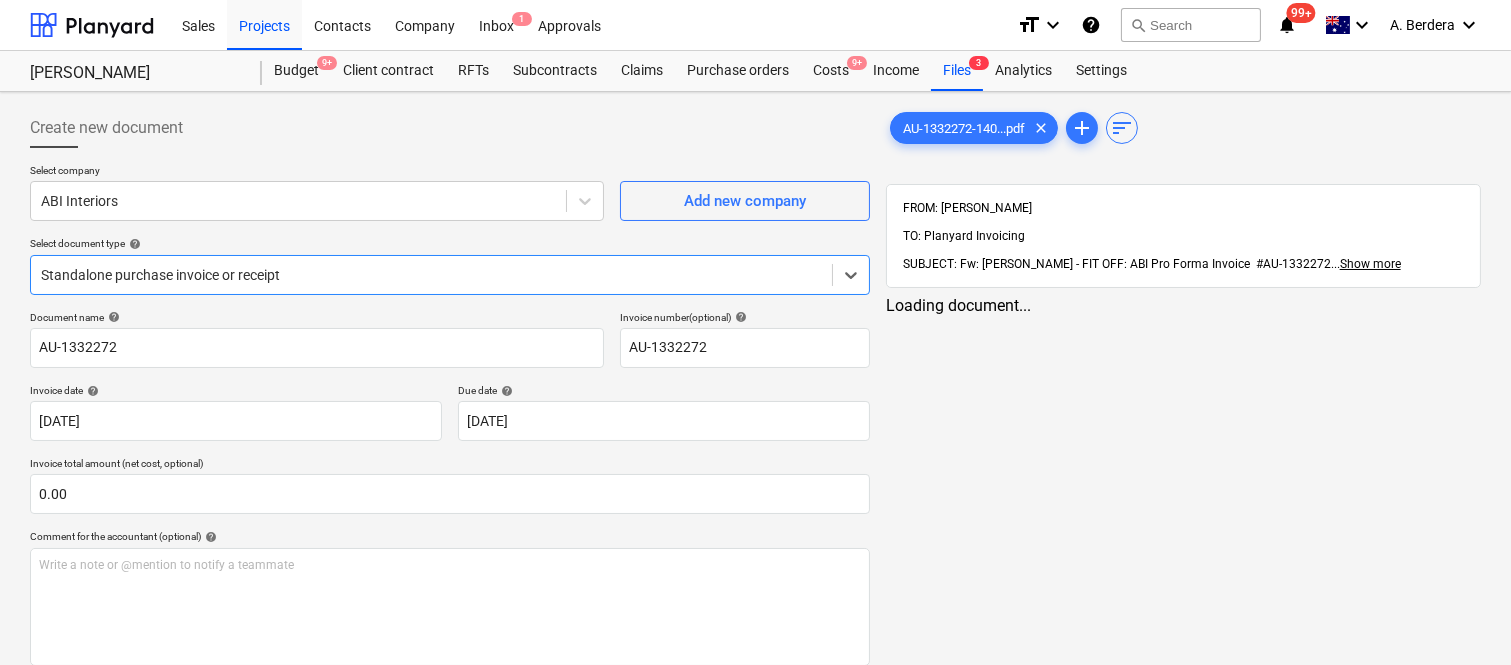click at bounding box center [431, 275] 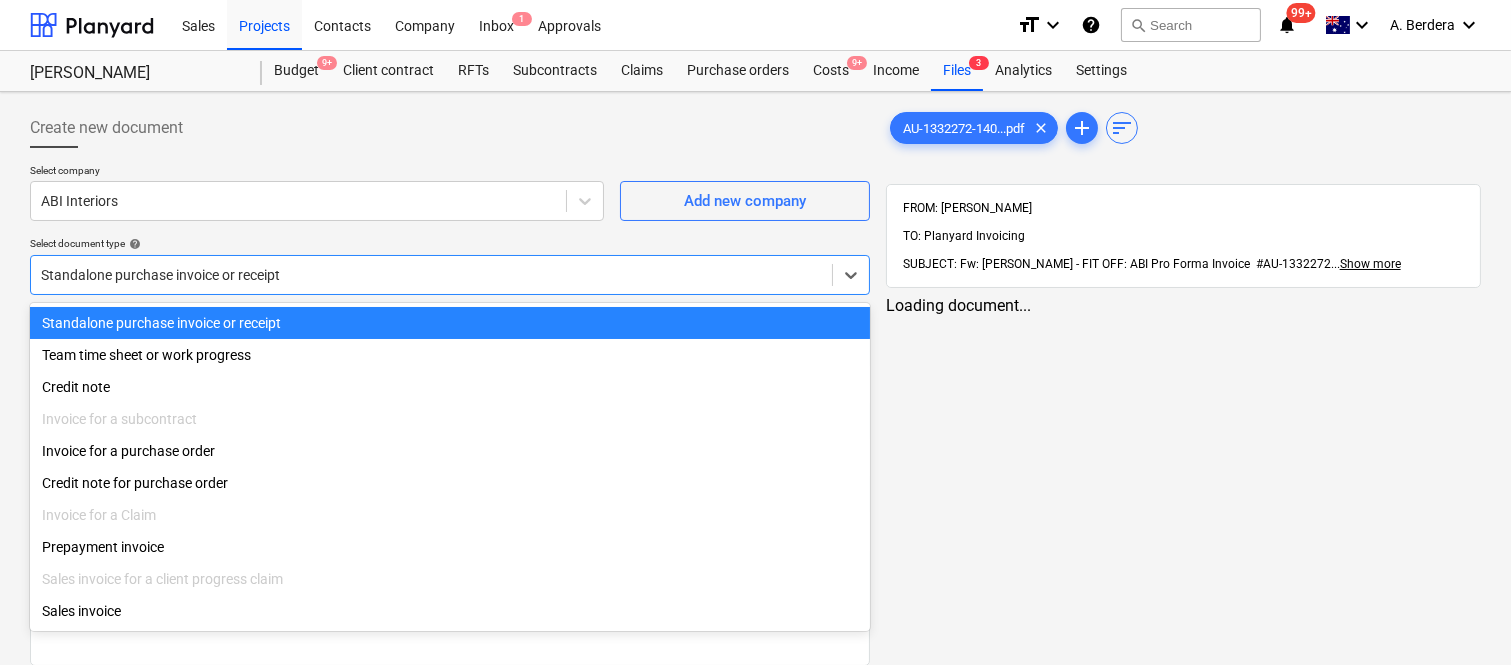 click on "Standalone purchase invoice or receipt" at bounding box center [450, 323] 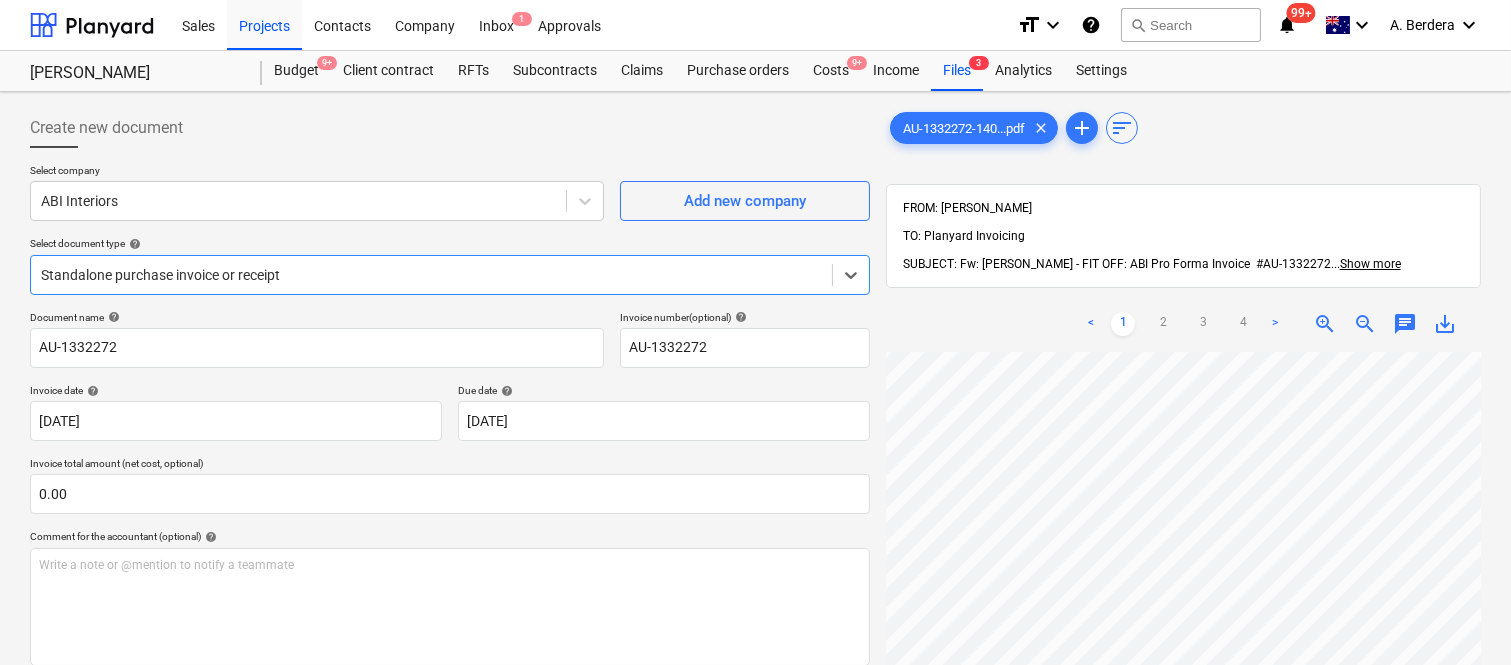 scroll, scrollTop: 1575, scrollLeft: 0, axis: vertical 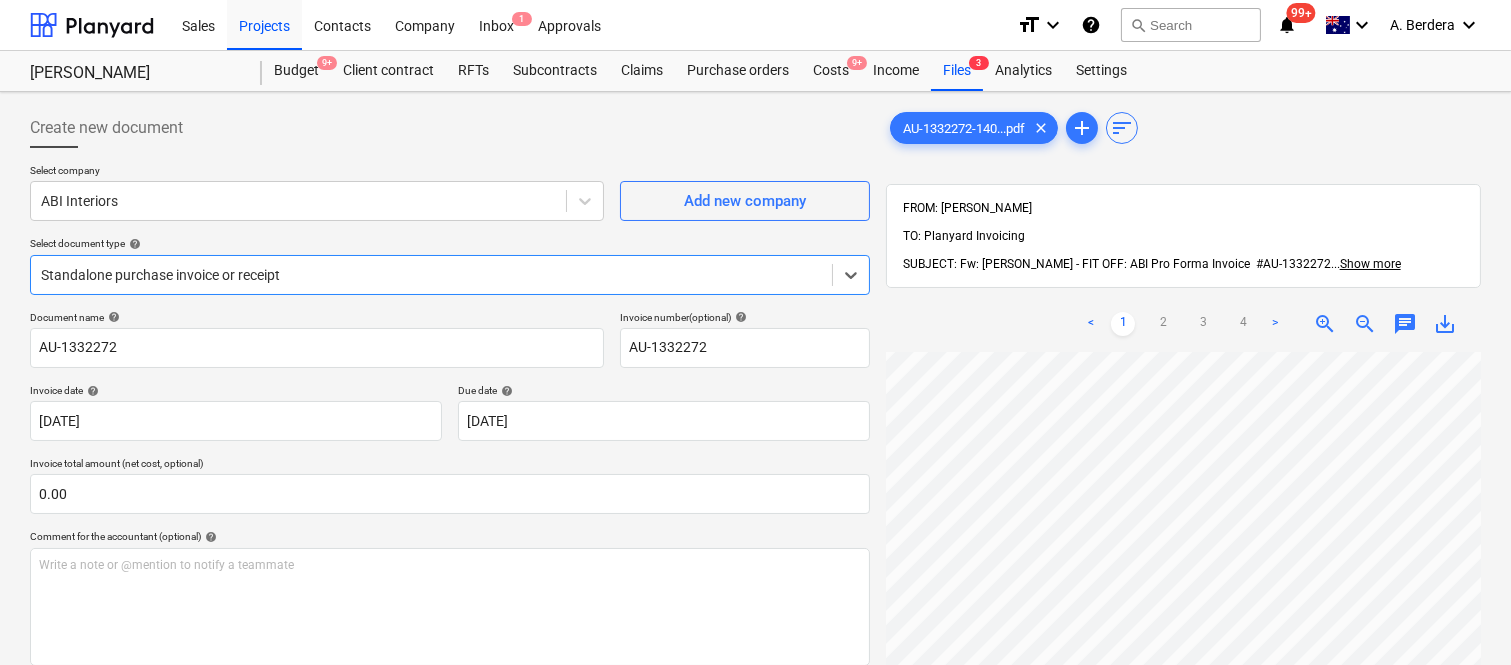 click on "zoom_out" at bounding box center [1365, 324] 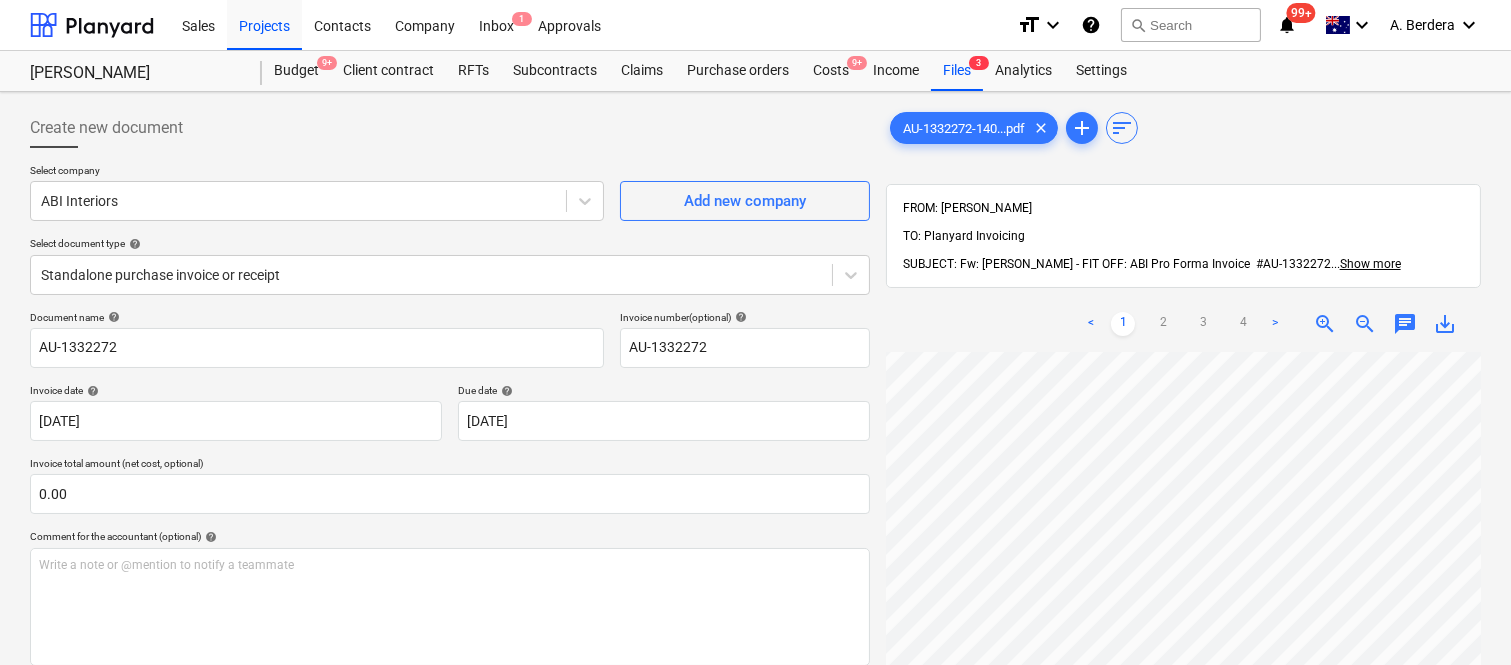 scroll, scrollTop: 1487, scrollLeft: 706, axis: both 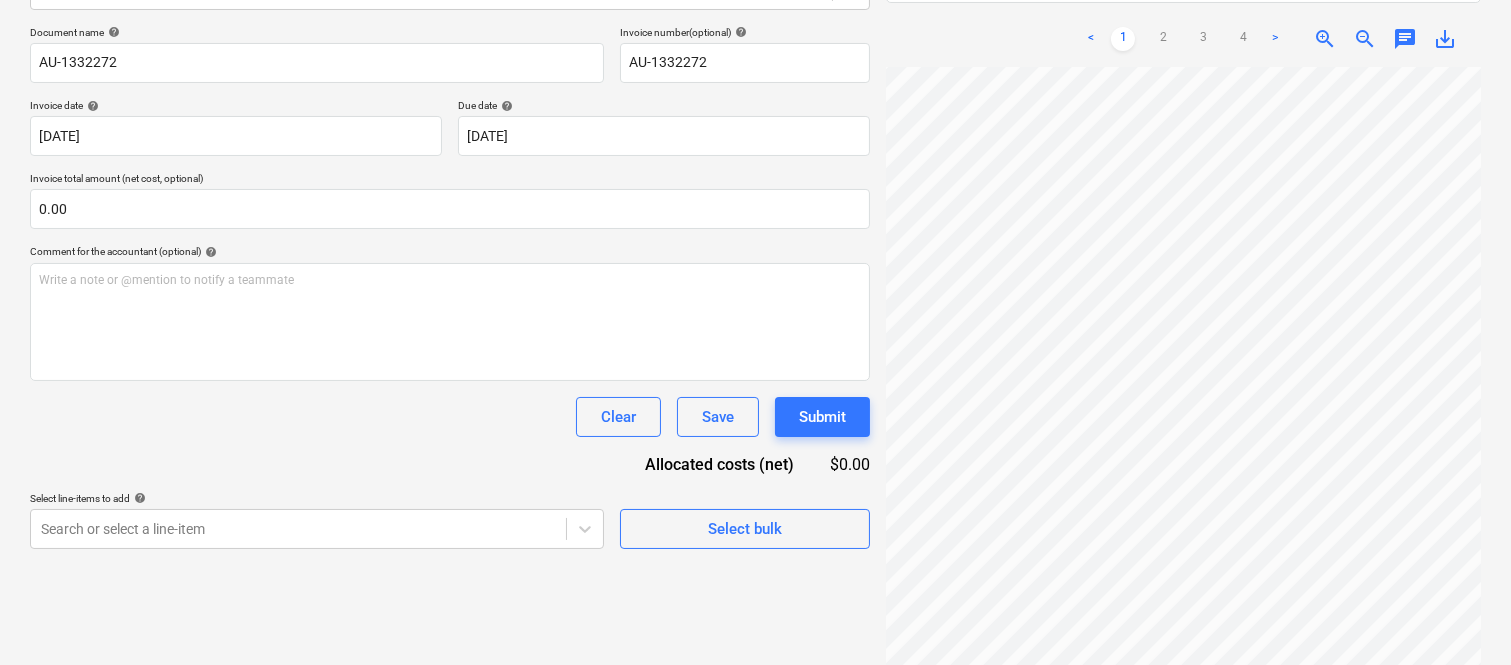 click on "Create new document Select company ABI Interiors   Add new company Select document type help Standalone purchase invoice or receipt Document name help AU-1332272 Invoice number  (optional) help AU-1332272 Invoice date help [DATE] 14.07.2025 Press the down arrow key to interact with the calendar and
select a date. Press the question mark key to get the keyboard shortcuts for changing dates. Due date help [DATE] 14.07.2025 Press the down arrow key to interact with the calendar and
select a date. Press the question mark key to get the keyboard shortcuts for changing dates. Invoice total amount (net cost, optional) 0.00 Comment for the accountant (optional) help Write a note or @mention to notify a teammate ﻿ Clear Save Submit Allocated costs (net) $0.00 Select line-items to add help Search or select a line-item Select bulk AU-1332272-140...pdf clear add sort FROM: [PERSON_NAME]  TO: Planyard Invoicing	 SUBJECT: Fw: [PERSON_NAME] - FIT OFF: ABI Pro Forma Invoice  #AU-1332272 ...  Show more ...  <" at bounding box center (755, 249) 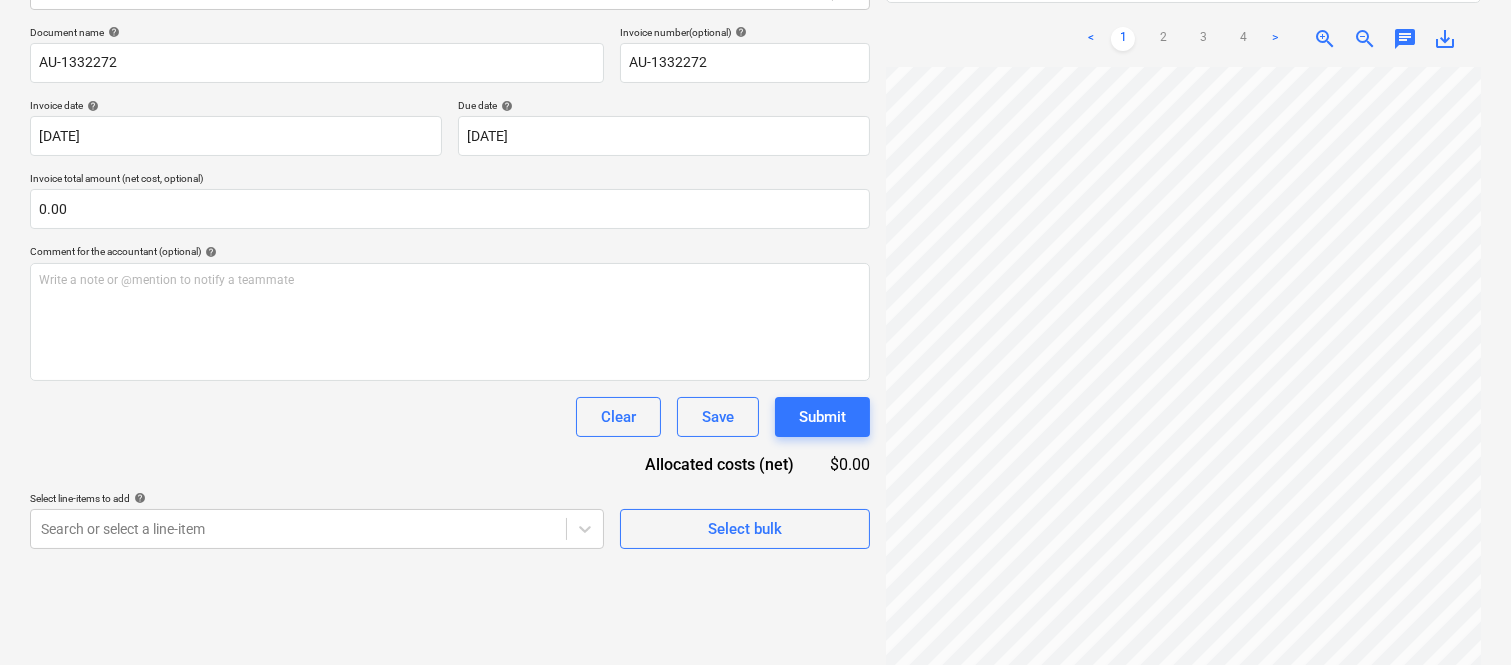 click on "Create new document Select company ABI Interiors   Add new company Select document type help Standalone purchase invoice or receipt Document name help AU-1332272 Invoice number  (optional) help AU-1332272 Invoice date help [DATE] 14.07.2025 Press the down arrow key to interact with the calendar and
select a date. Press the question mark key to get the keyboard shortcuts for changing dates. Due date help [DATE] 14.07.2025 Press the down arrow key to interact with the calendar and
select a date. Press the question mark key to get the keyboard shortcuts for changing dates. Invoice total amount (net cost, optional) 0.00 Comment for the accountant (optional) help Write a note or @mention to notify a teammate ﻿ Clear Save Submit Allocated costs (net) $0.00 Select line-items to add help Search or select a line-item Select bulk AU-1332272-140...pdf clear add sort FROM: [PERSON_NAME]  TO: Planyard Invoicing	 SUBJECT: Fw: [PERSON_NAME] - FIT OFF: ABI Pro Forma Invoice  #AU-1332272 ...  Show more ...  <" at bounding box center (755, 249) 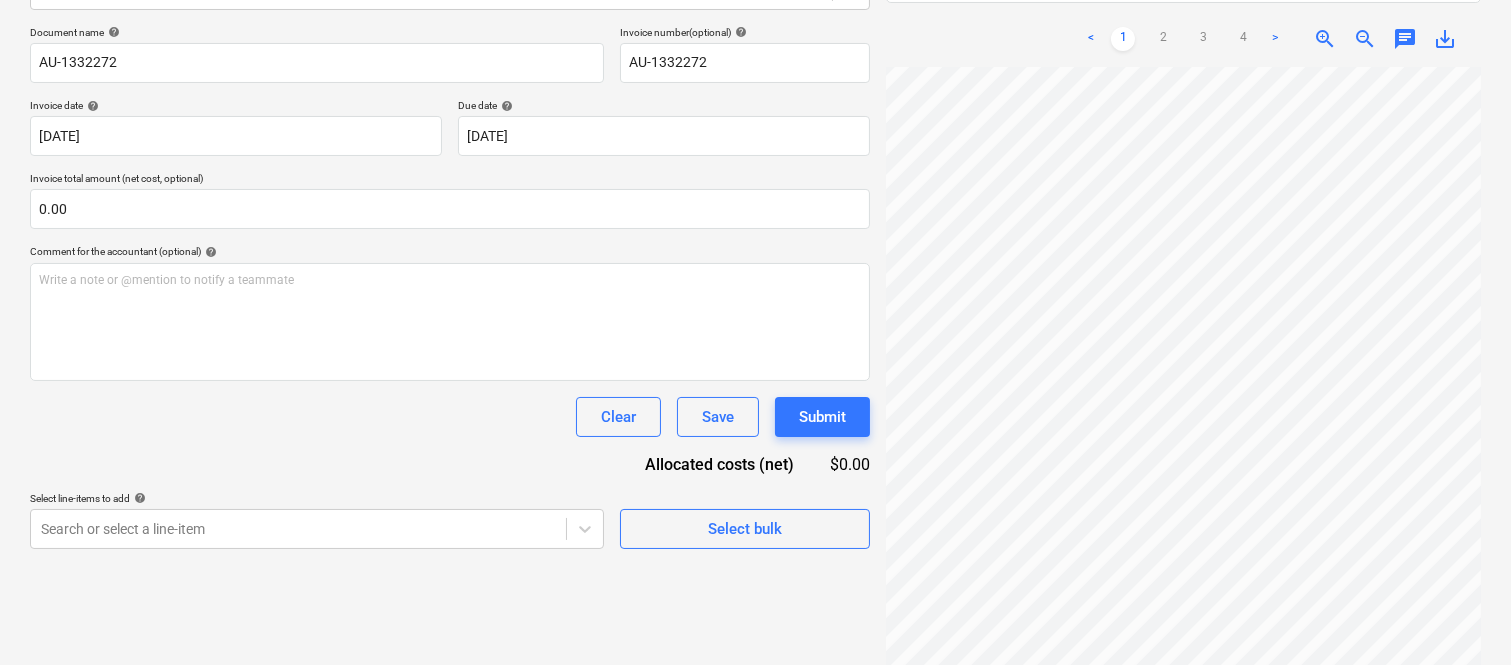 scroll, scrollTop: 1024, scrollLeft: 887, axis: both 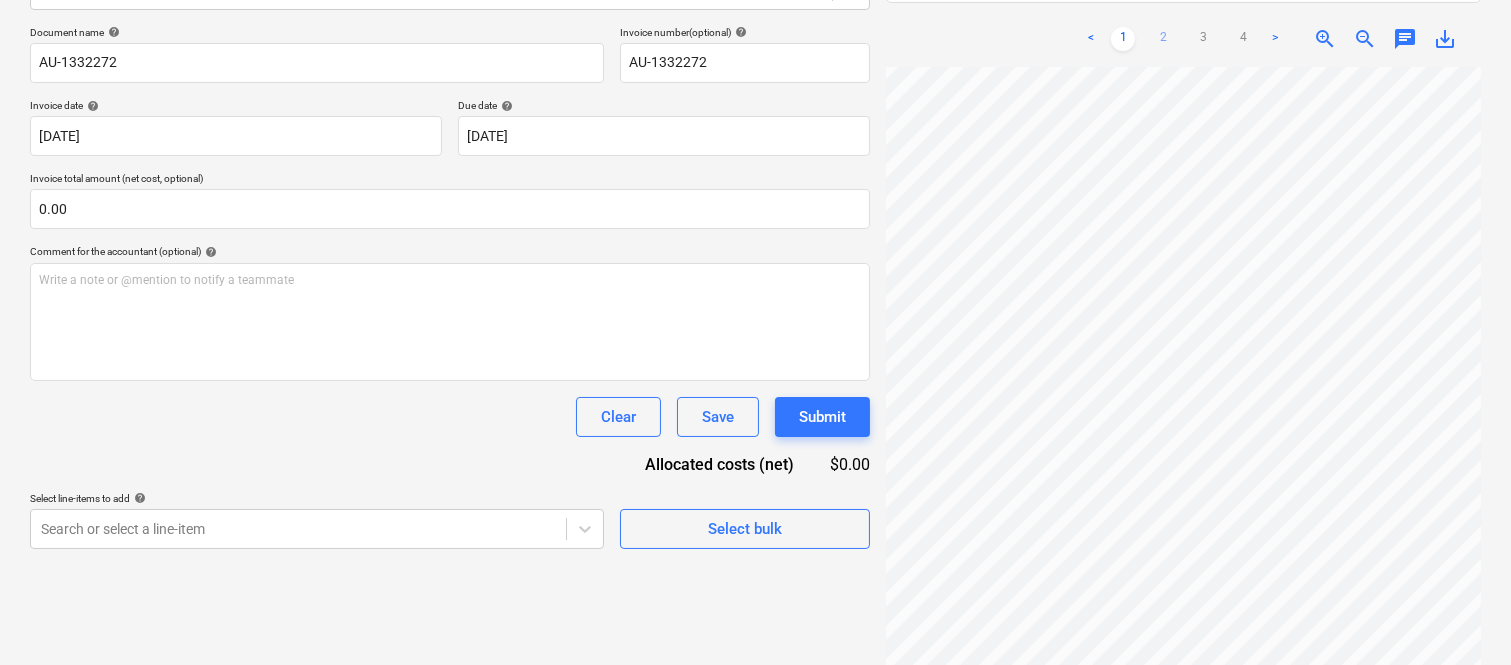 click on "2" at bounding box center (1163, 39) 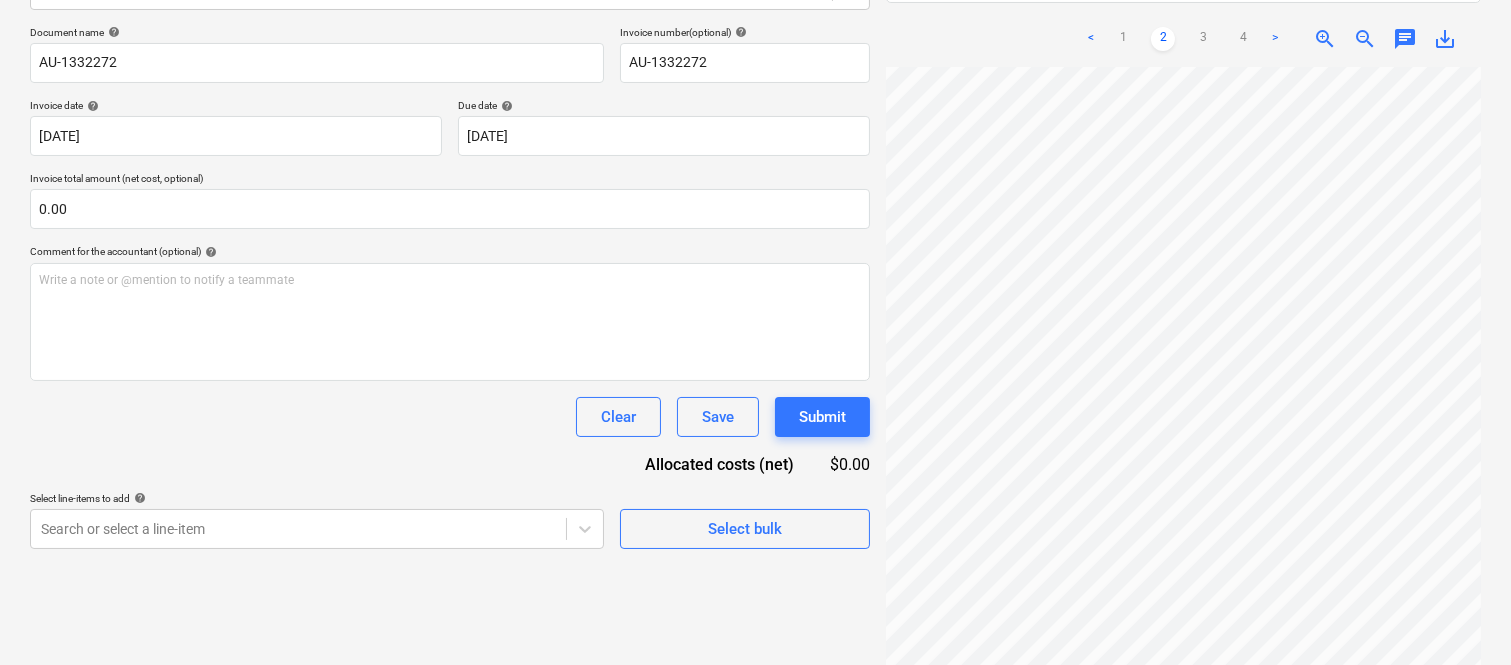 scroll, scrollTop: 892, scrollLeft: 448, axis: both 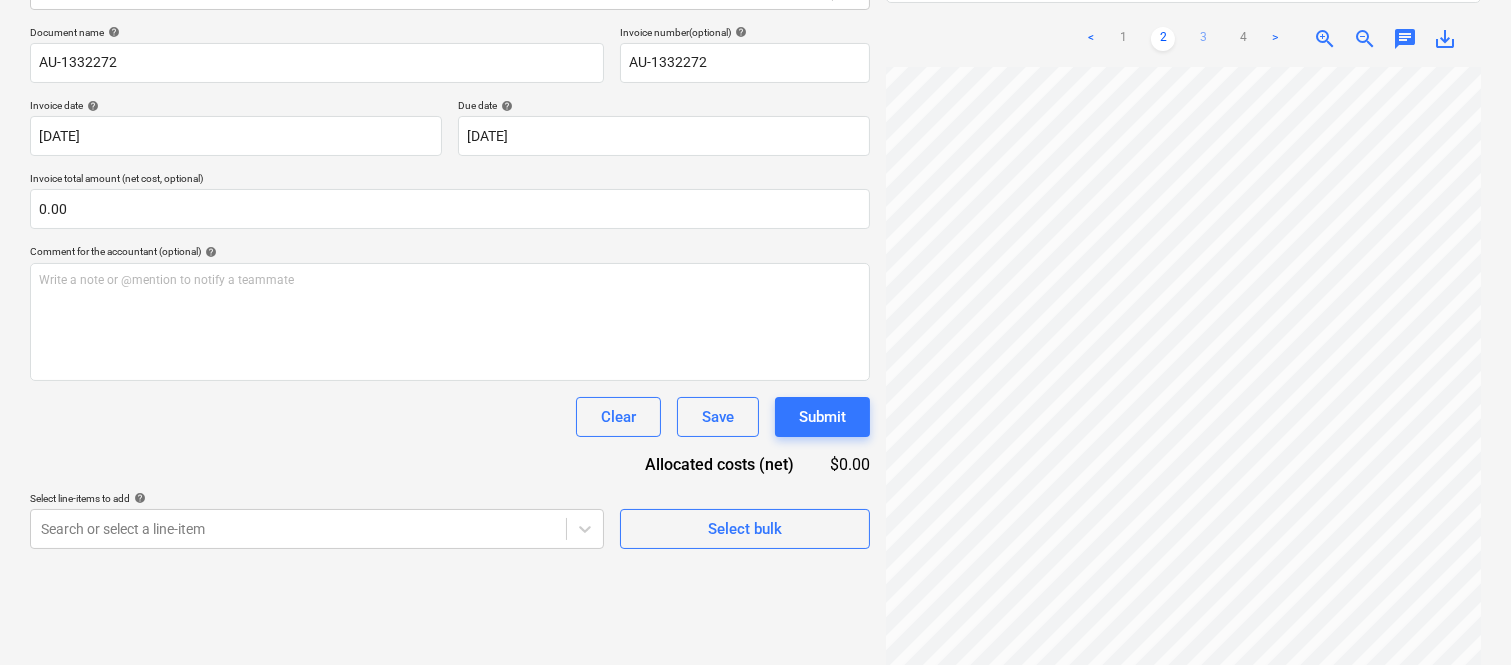 click on "3" at bounding box center (1203, 39) 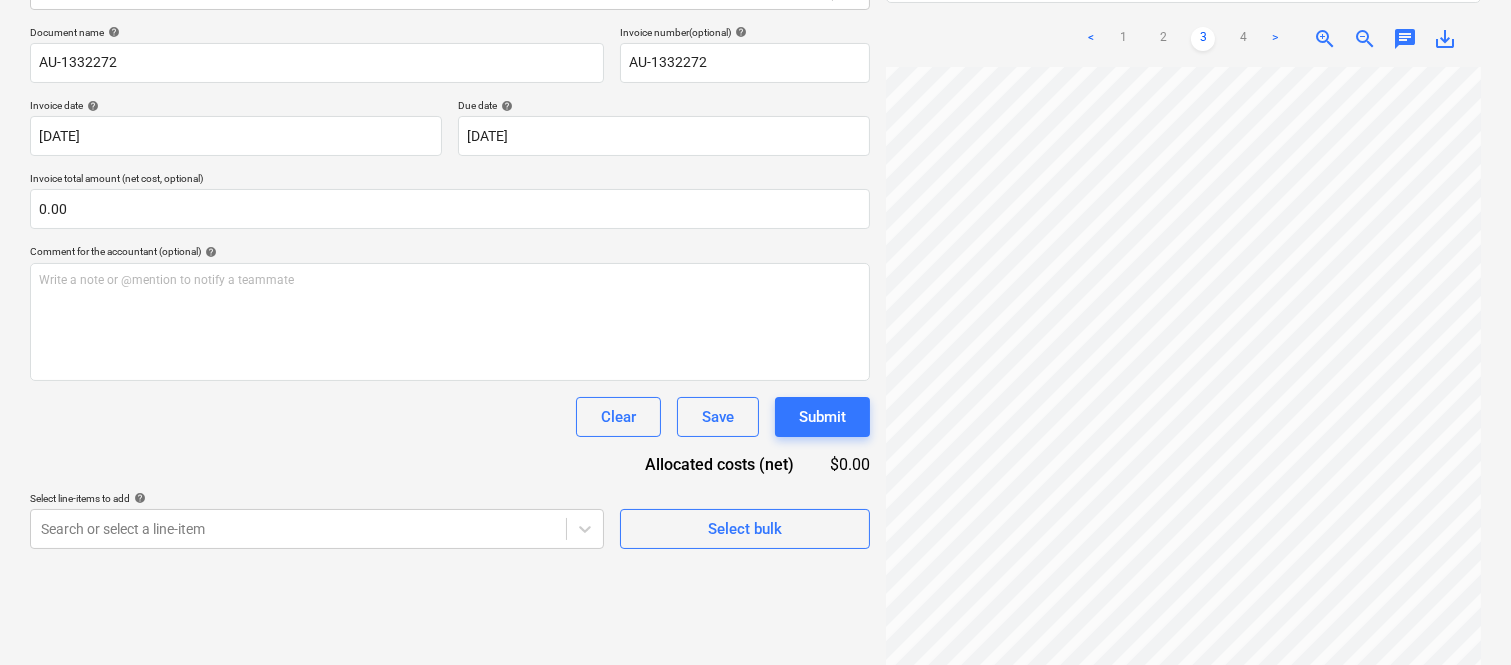 scroll, scrollTop: 892, scrollLeft: 466, axis: both 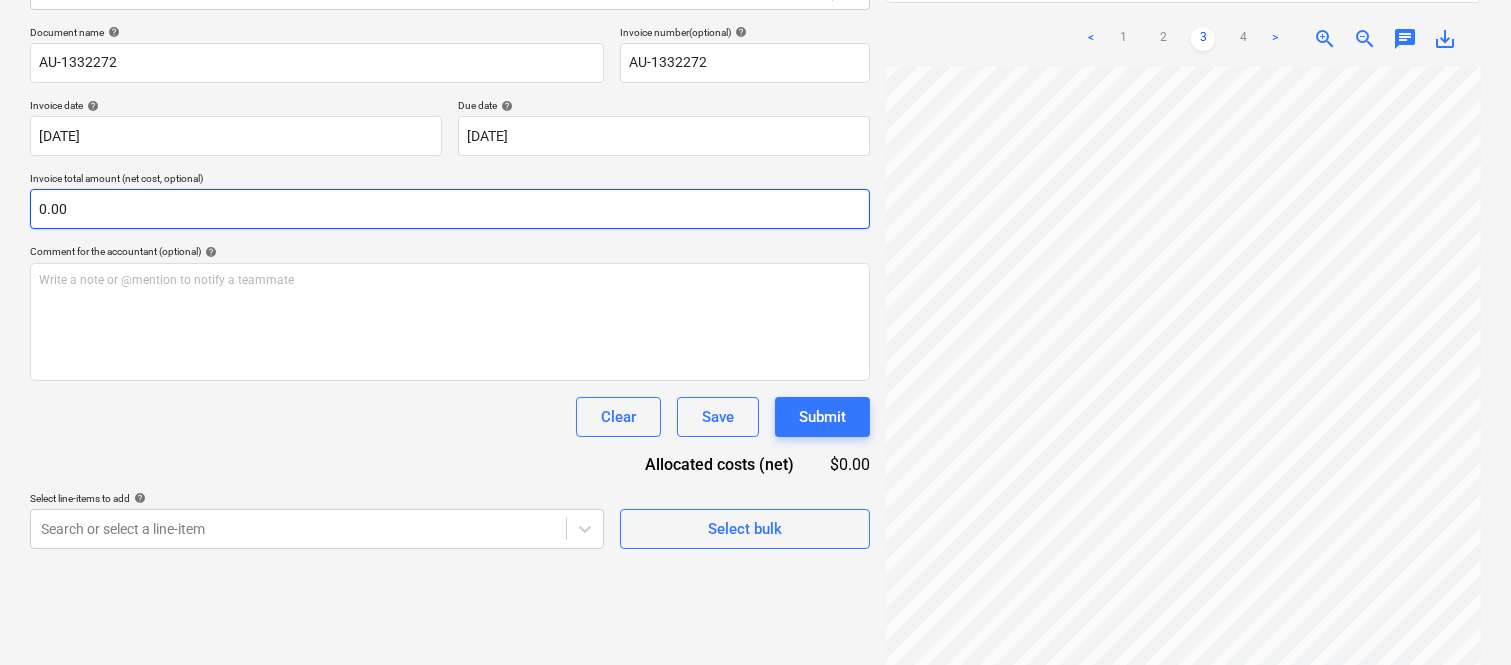 click on "0.00" at bounding box center [450, 209] 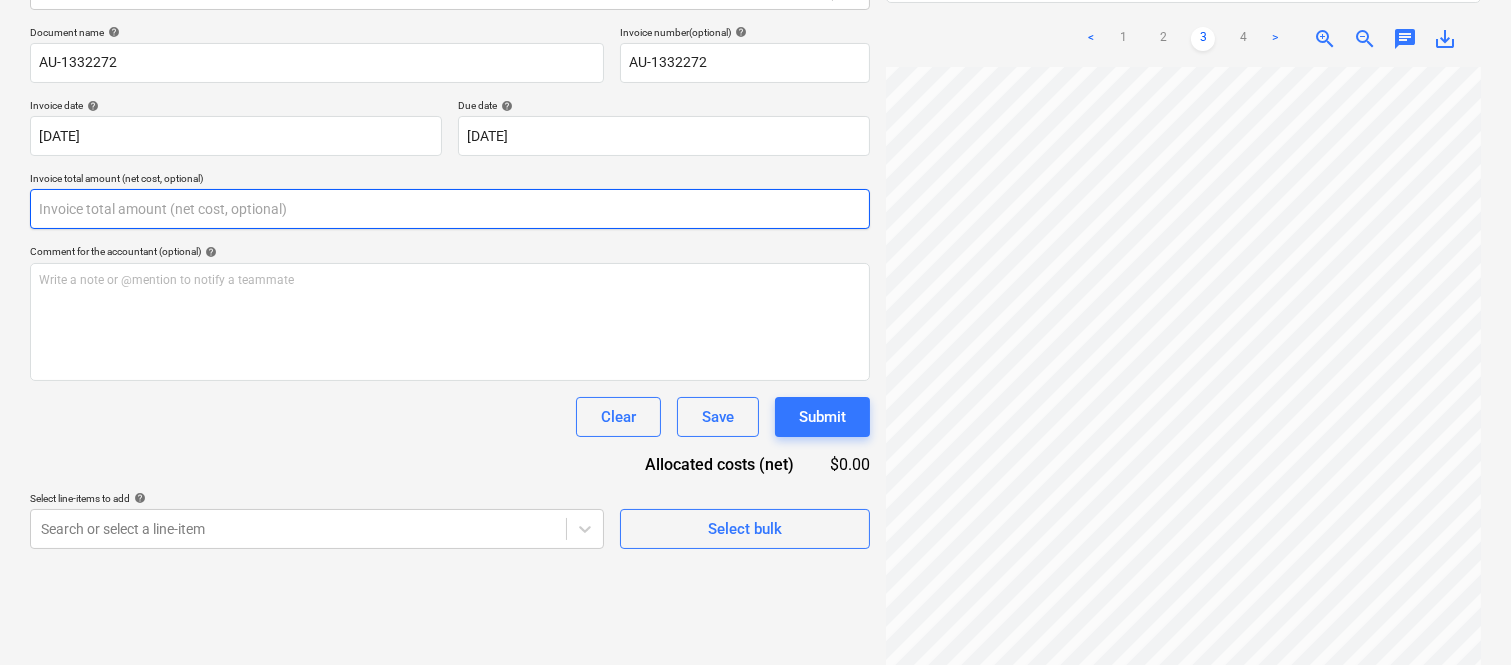 type on "v" 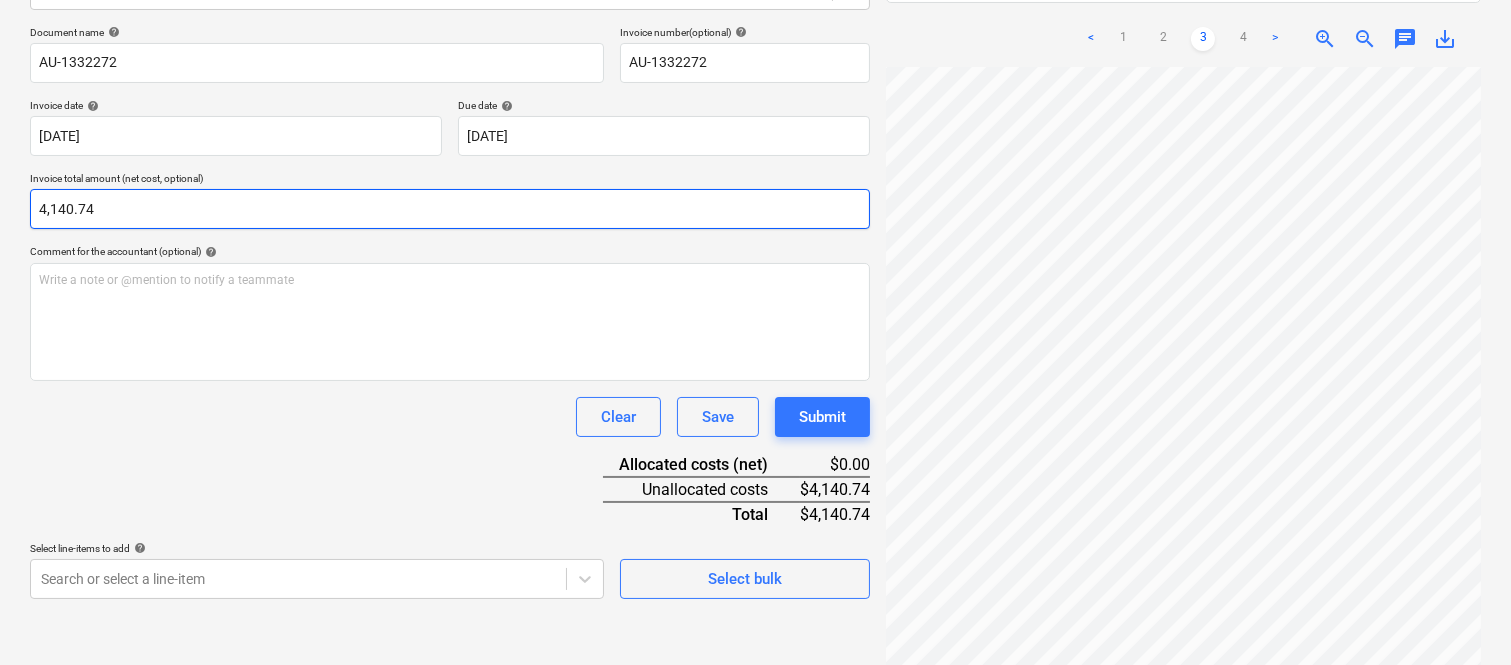scroll, scrollTop: 0, scrollLeft: 466, axis: horizontal 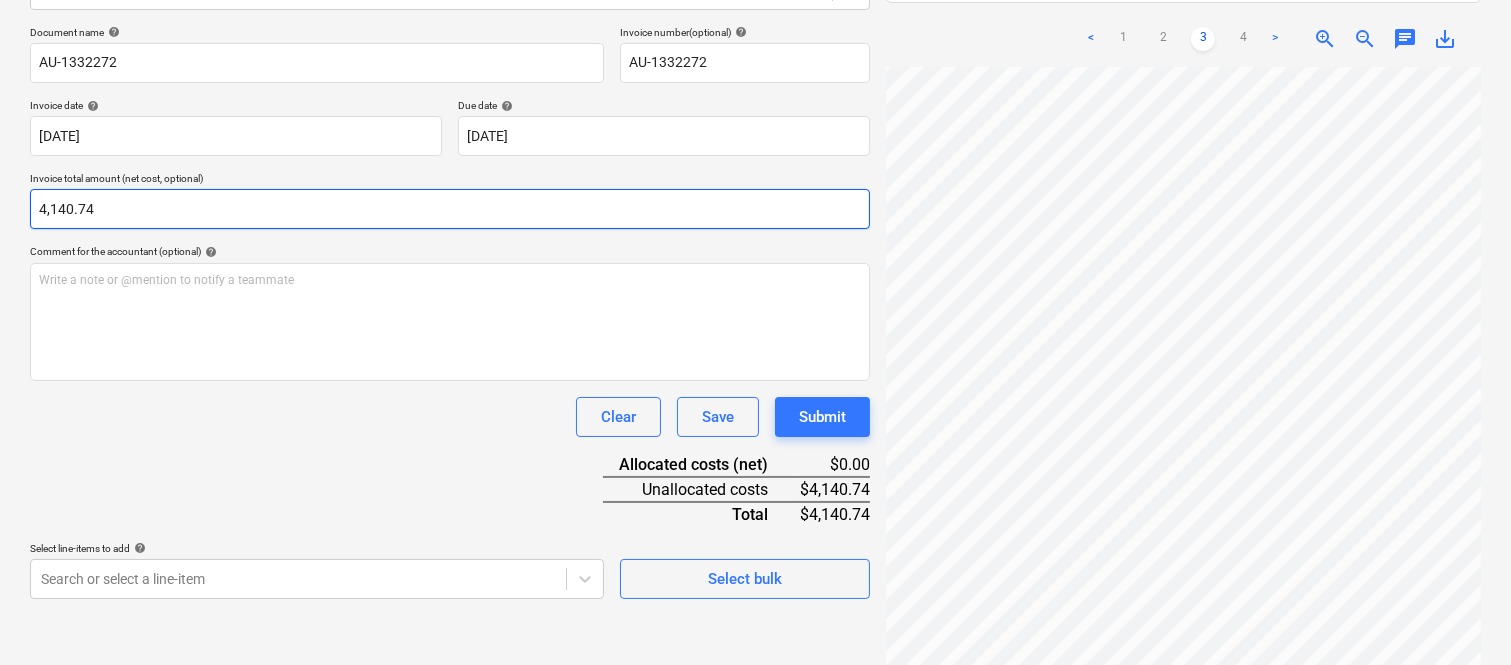 type on "4,140.74" 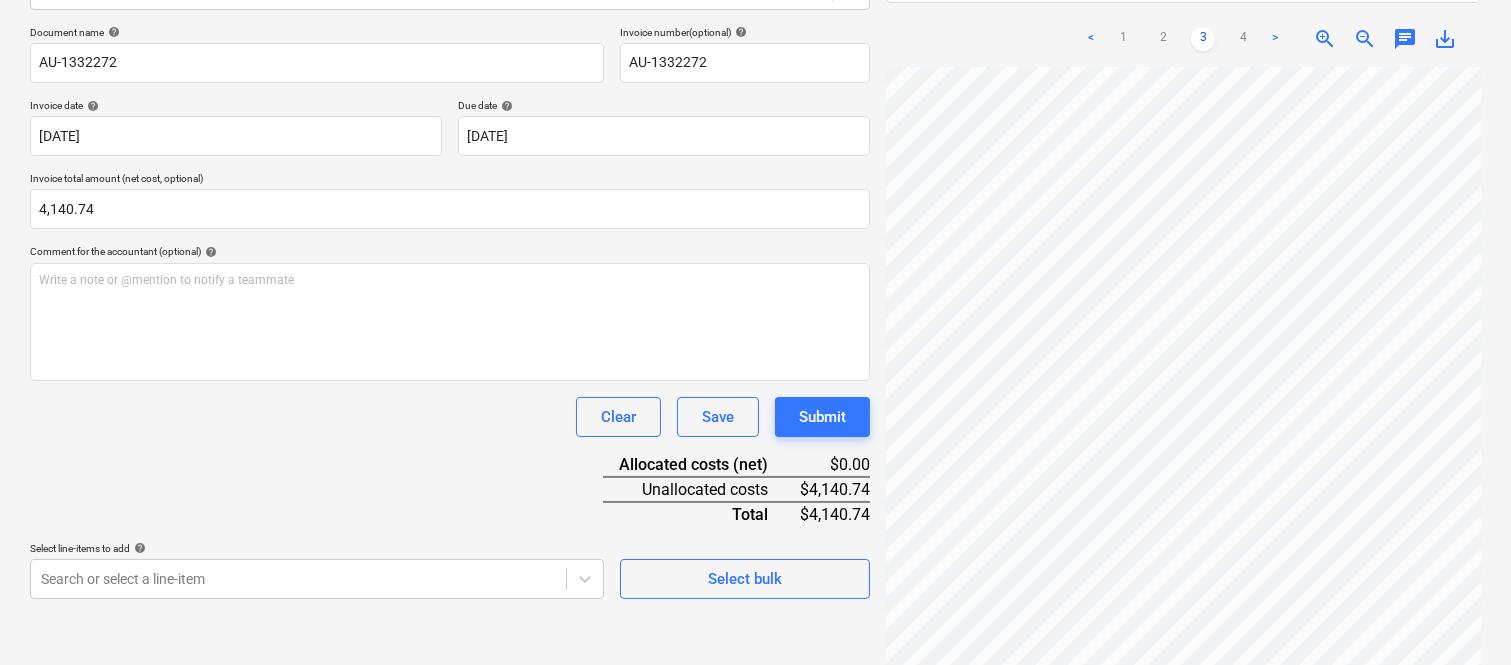 scroll, scrollTop: 0, scrollLeft: 0, axis: both 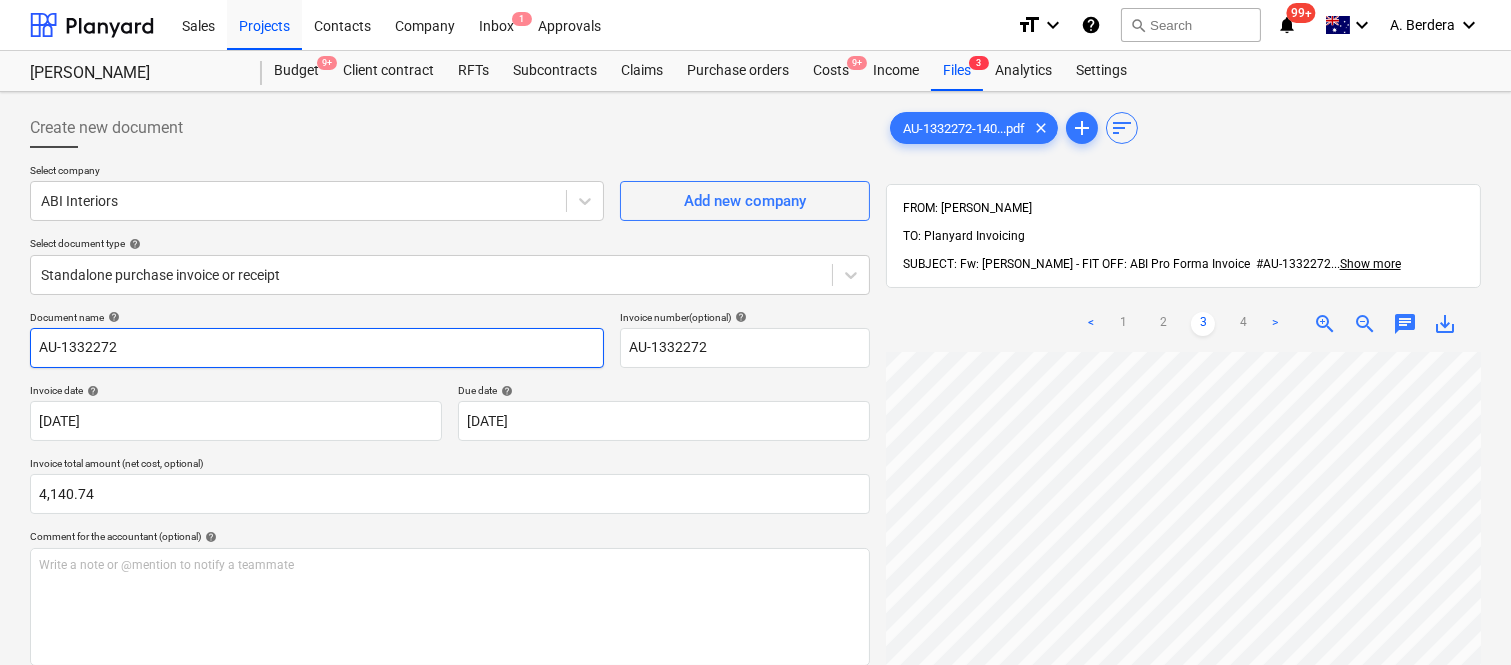 click on "AU-1332272" at bounding box center (317, 348) 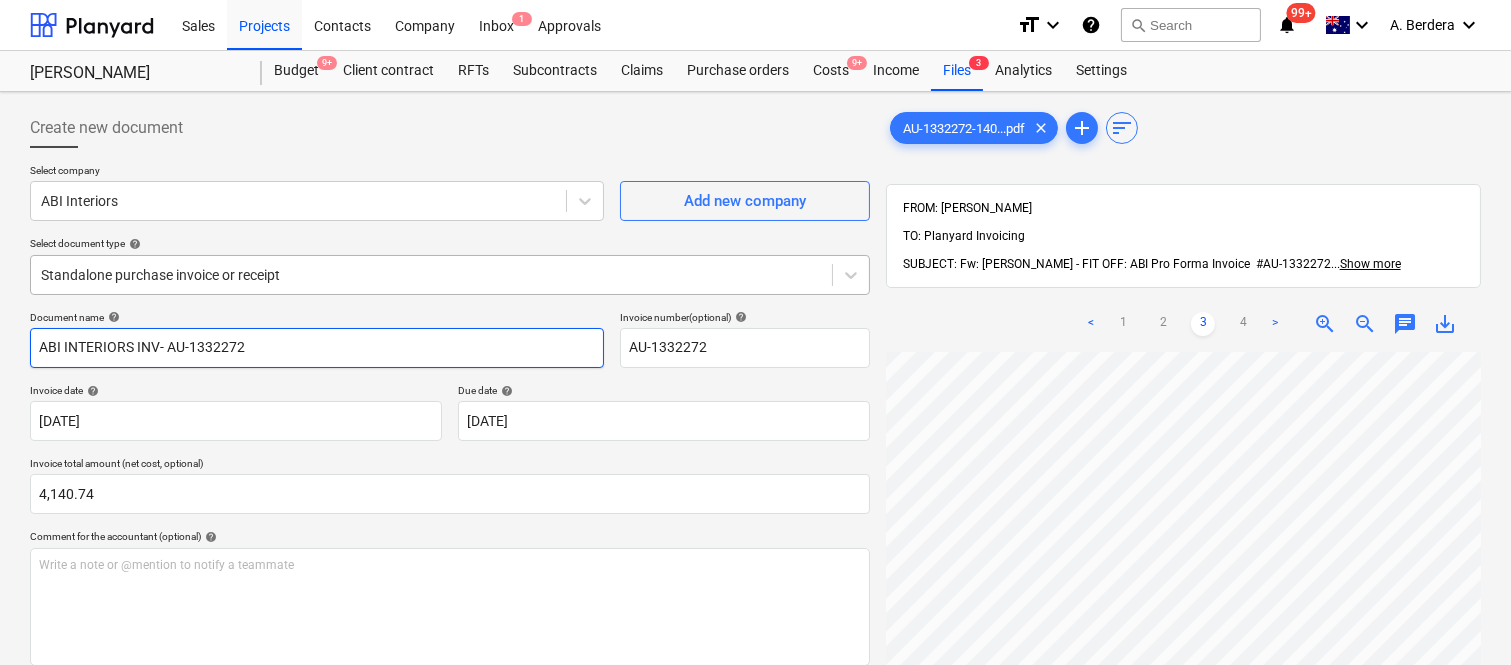 type on "ABI INTERIORS INV- AU-1332272" 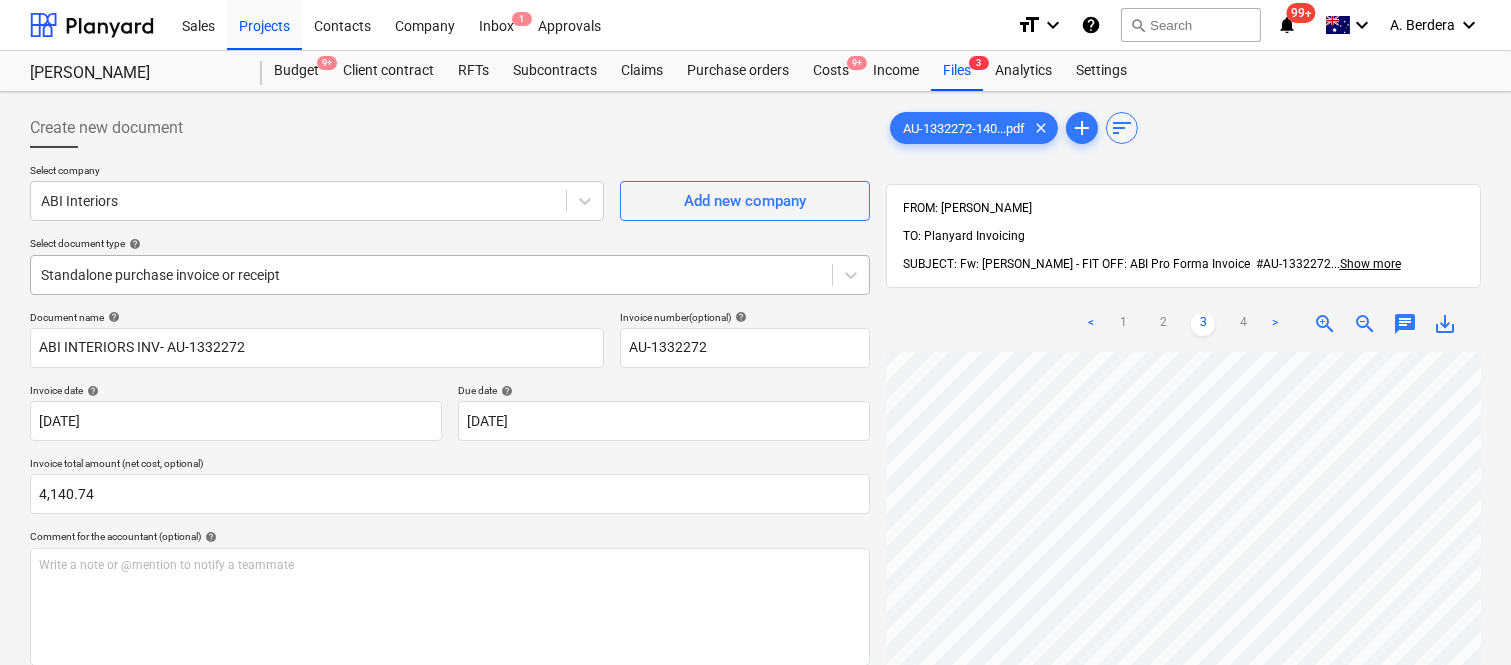 click at bounding box center [431, 275] 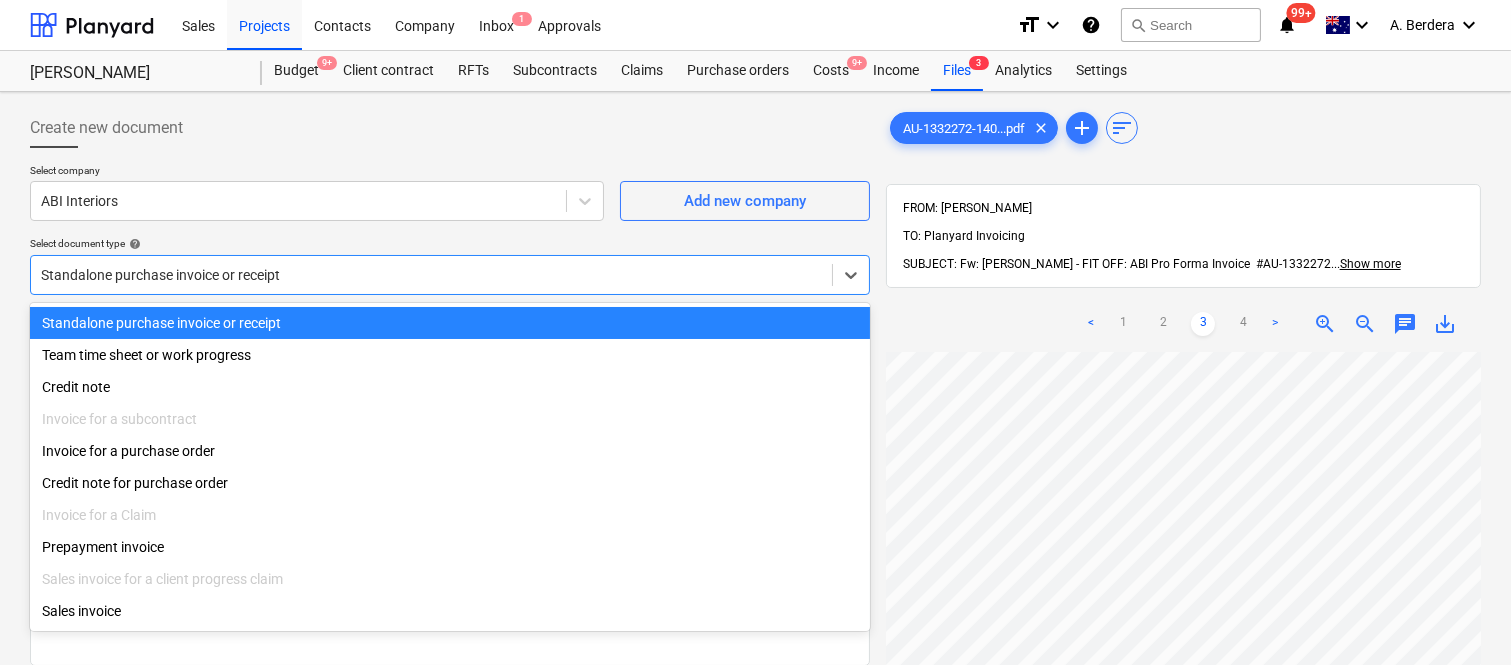 click on "Standalone purchase invoice or receipt" at bounding box center (450, 323) 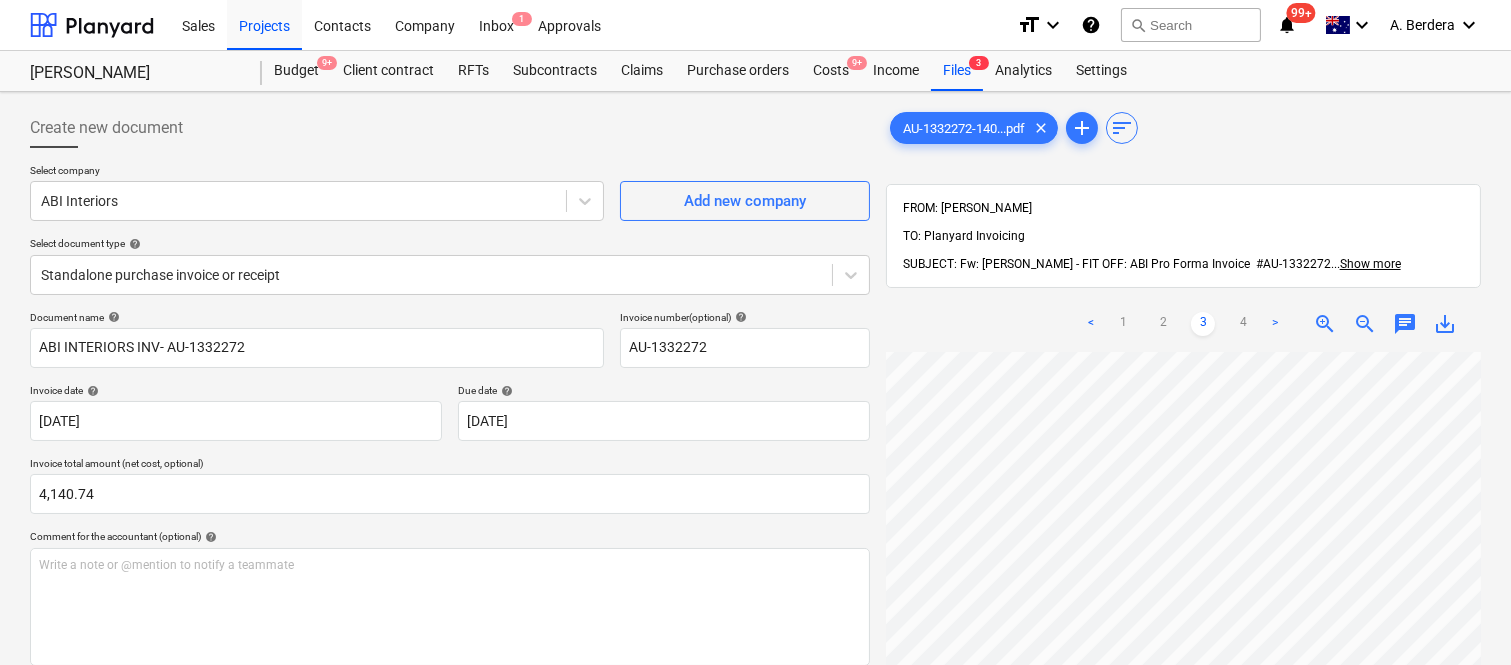 scroll, scrollTop: 65, scrollLeft: 466, axis: both 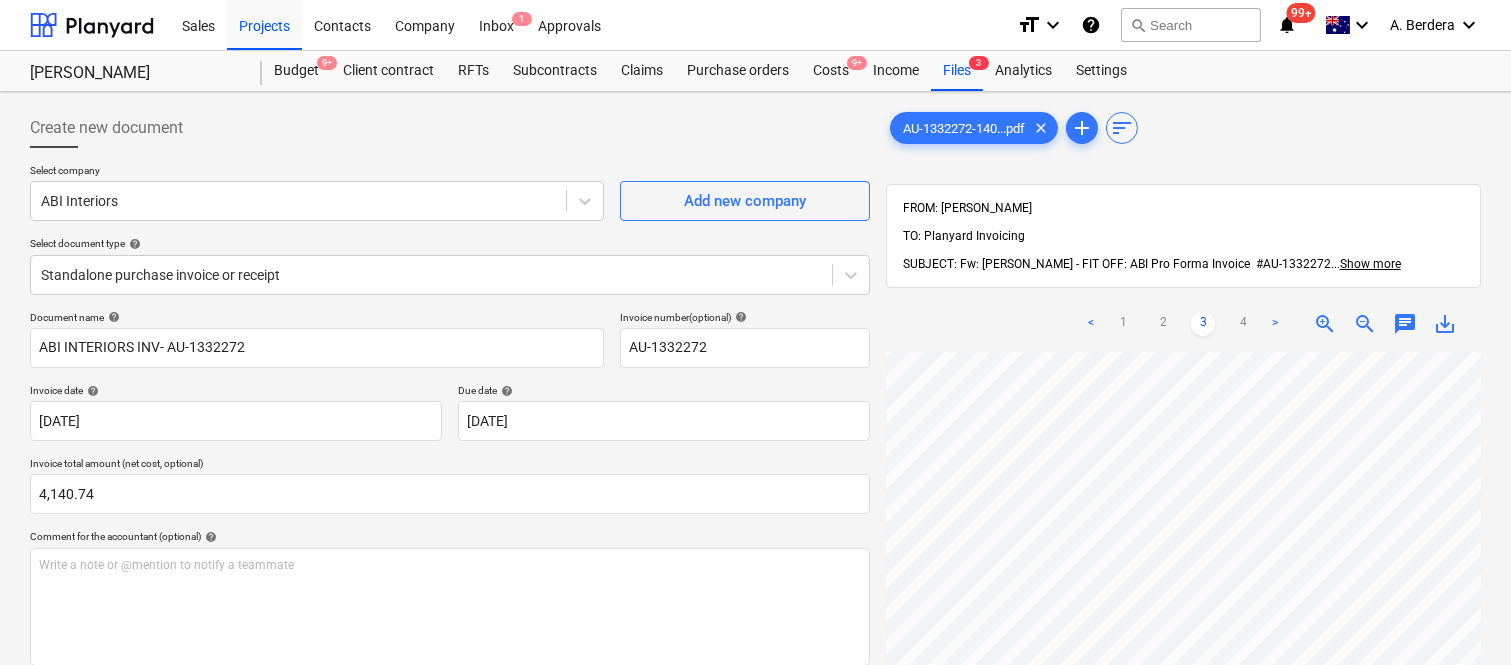 click on "AU-1332272-140...pdf clear add sort FROM: [PERSON_NAME]  TO: Planyard Invoicing	 SUBJECT: Fw: [PERSON_NAME] - FIT OFF: ABI Pro Forma Invoice  #AU-1332272 ...  Show more ...  Show more < 1 2 3 4 > zoom_in zoom_out chat 0 save_alt" at bounding box center (1183, 534) 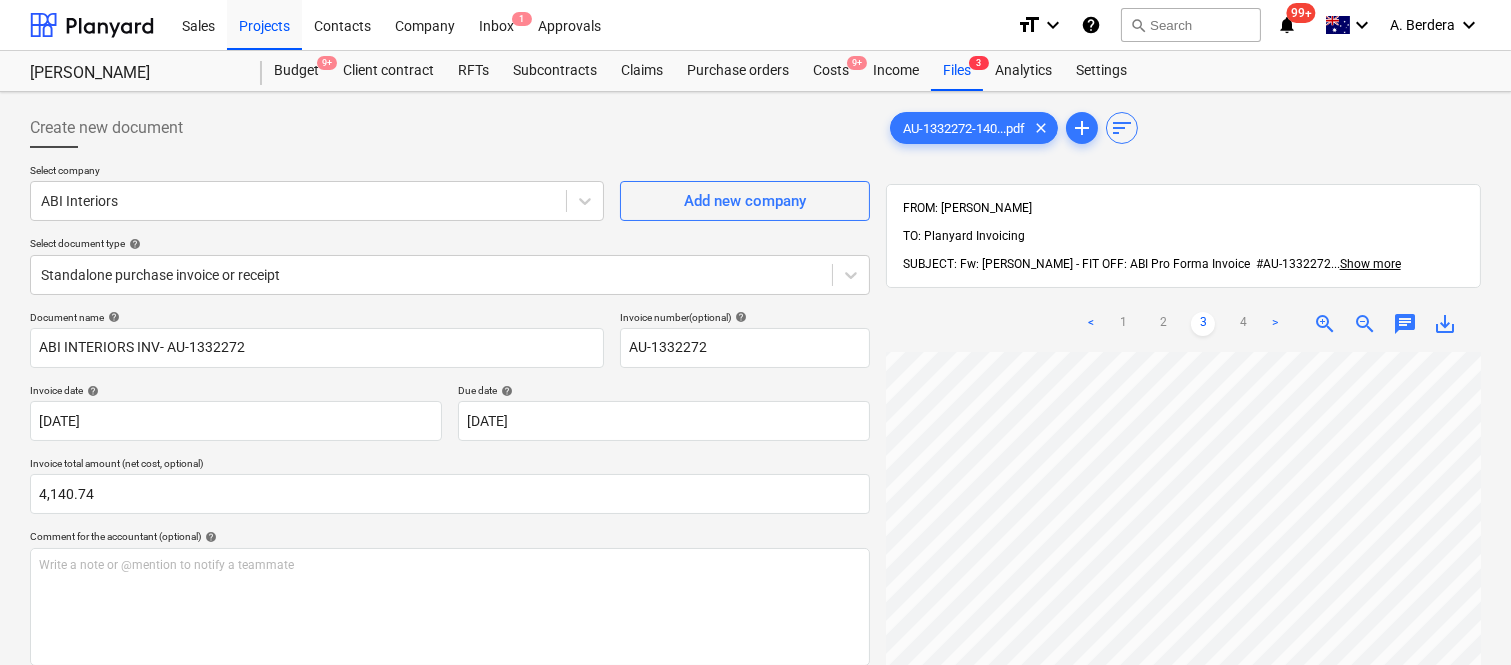 scroll, scrollTop: 892, scrollLeft: 118, axis: both 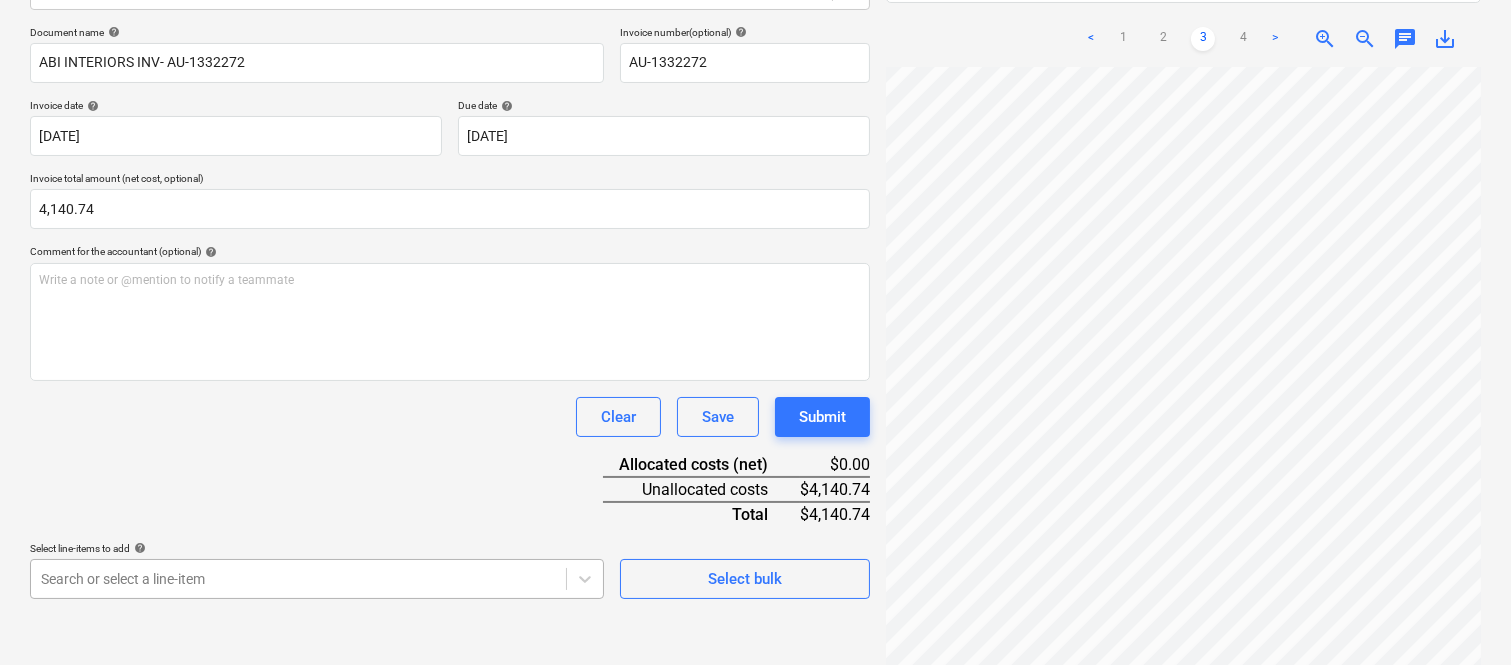 click on "Sales Projects Contacts Company Inbox 1 Approvals format_size keyboard_arrow_down help search Search notifications 99+ keyboard_arrow_down A. Berdera keyboard_arrow_down [PERSON_NAME] Budget 9+ Client contract RFTs Subcontracts Claims Purchase orders Costs 9+ Income Files 3 Analytics Settings Create new document Select company ABI Interiors   Add new company Select document type help Standalone purchase invoice or receipt Document name help ABI INTERIORS INV- AU-1332272 Invoice number  (optional) help AU-1332272 Invoice date help [DATE] 14.07.2025 Press the down arrow key to interact with the calendar and
select a date. Press the question mark key to get the keyboard shortcuts for changing dates. Due date help [DATE] 14.07.2025 Press the down arrow key to interact with the calendar and
select a date. Press the question mark key to get the keyboard shortcuts for changing dates. Invoice total amount (net cost, optional) 4,140.74 Comment for the accountant (optional) help ﻿ Clear Save Submit <" at bounding box center (755, 47) 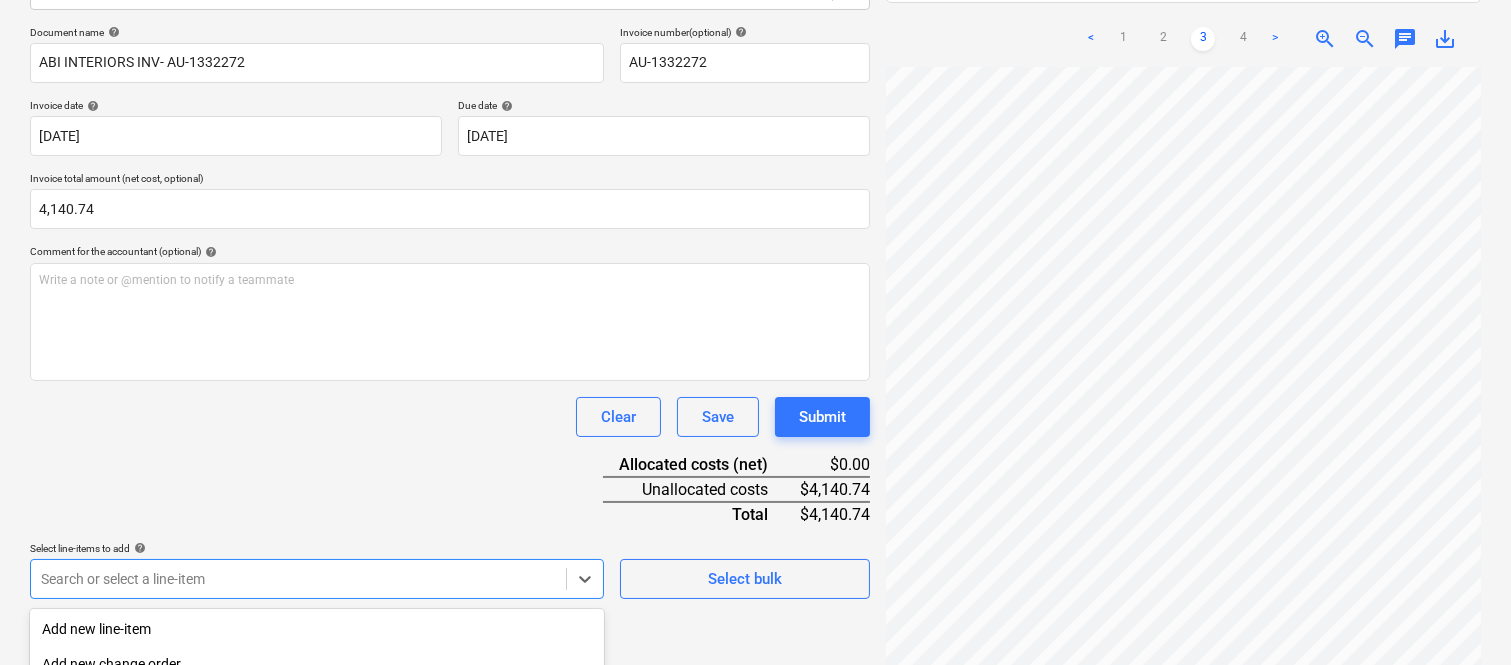 scroll, scrollTop: 532, scrollLeft: 0, axis: vertical 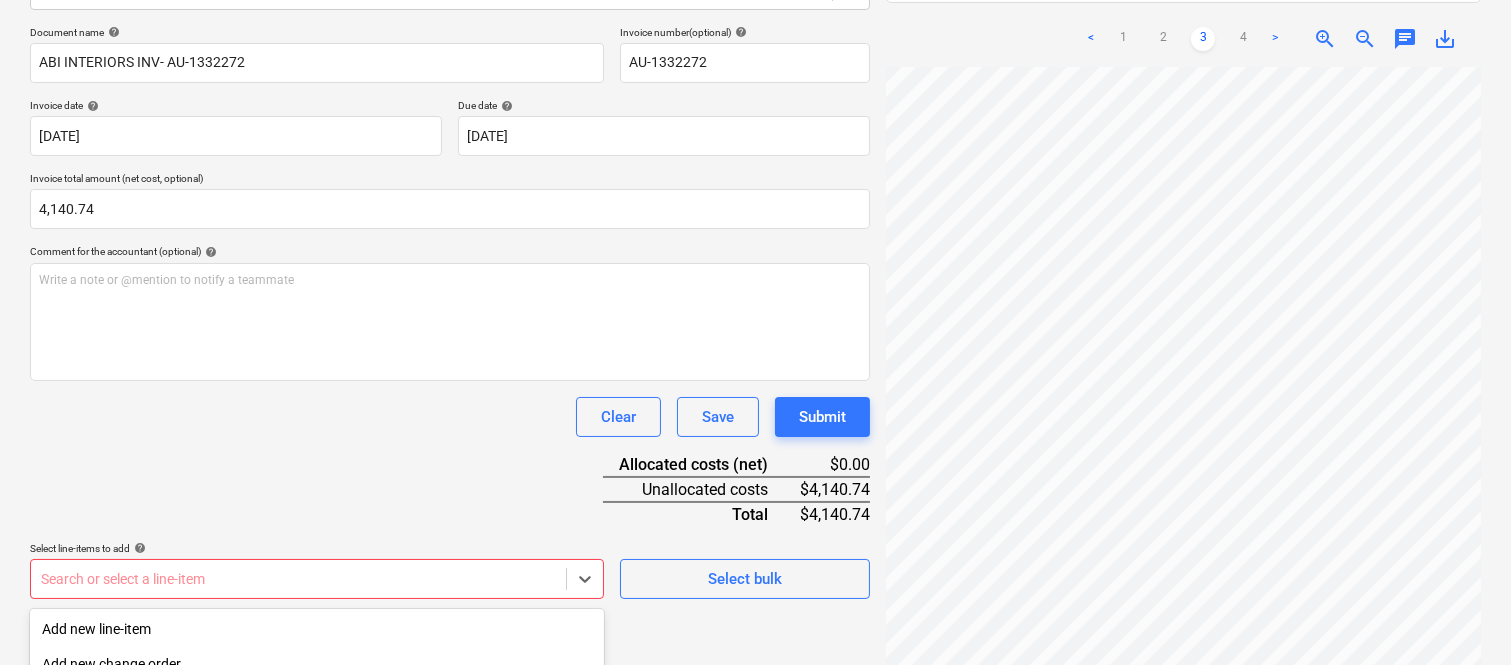 click on "Sales Projects Contacts Company Inbox 1 Approvals format_size keyboard_arrow_down help search Search notifications 99+ keyboard_arrow_down A. Berdera keyboard_arrow_down [PERSON_NAME] Budget 9+ Client contract RFTs Subcontracts Claims Purchase orders Costs 9+ Income Files 3 Analytics Settings Create new document Select company ABI Interiors   Add new company Select document type help Standalone purchase invoice or receipt Document name help ABI INTERIORS INV- AU-1332272 Invoice number  (optional) help AU-1332272 Invoice date help [DATE] 14.07.2025 Press the down arrow key to interact with the calendar and
select a date. Press the question mark key to get the keyboard shortcuts for changing dates. Due date help [DATE] 14.07.2025 Press the down arrow key to interact with the calendar and
select a date. Press the question mark key to get the keyboard shortcuts for changing dates. Invoice total amount (net cost, optional) 4,140.74 Comment for the accountant (optional) help ﻿ Clear Save Submit <" at bounding box center (755, 47) 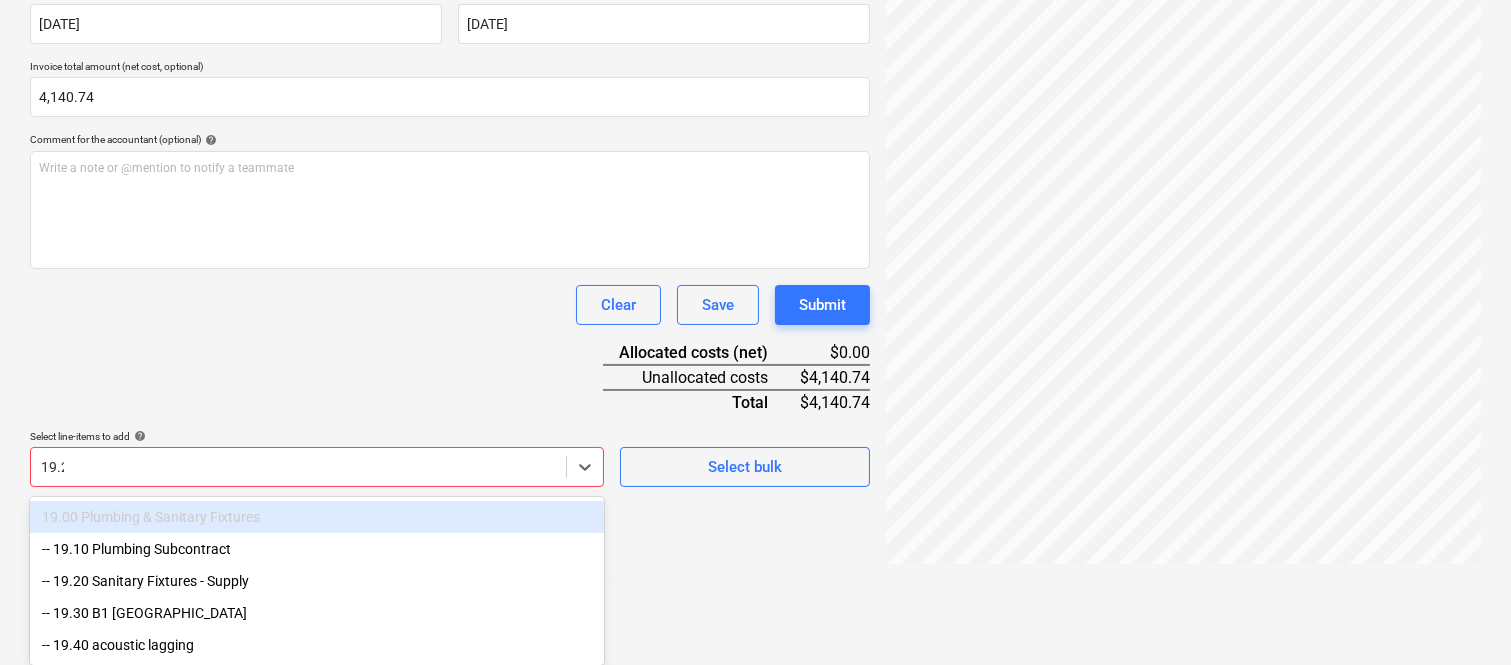 scroll, scrollTop: 285, scrollLeft: 0, axis: vertical 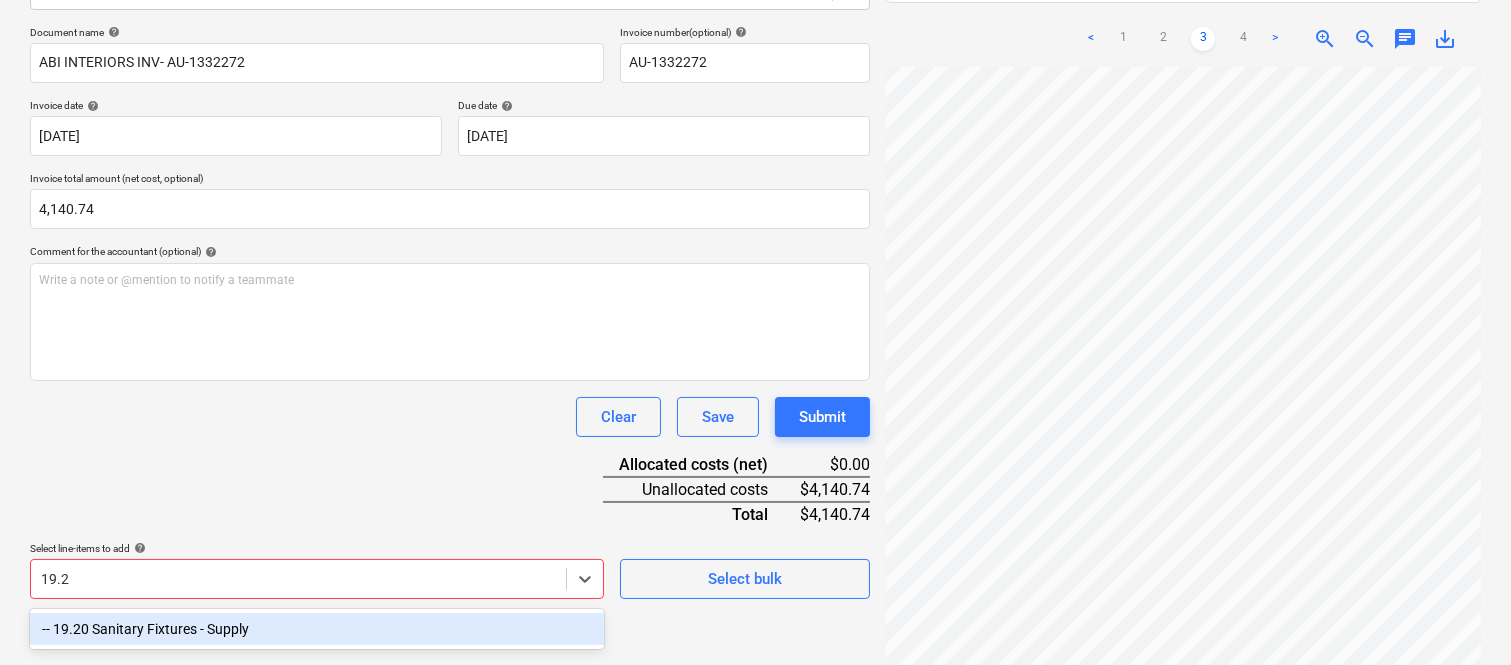 type on "19.20" 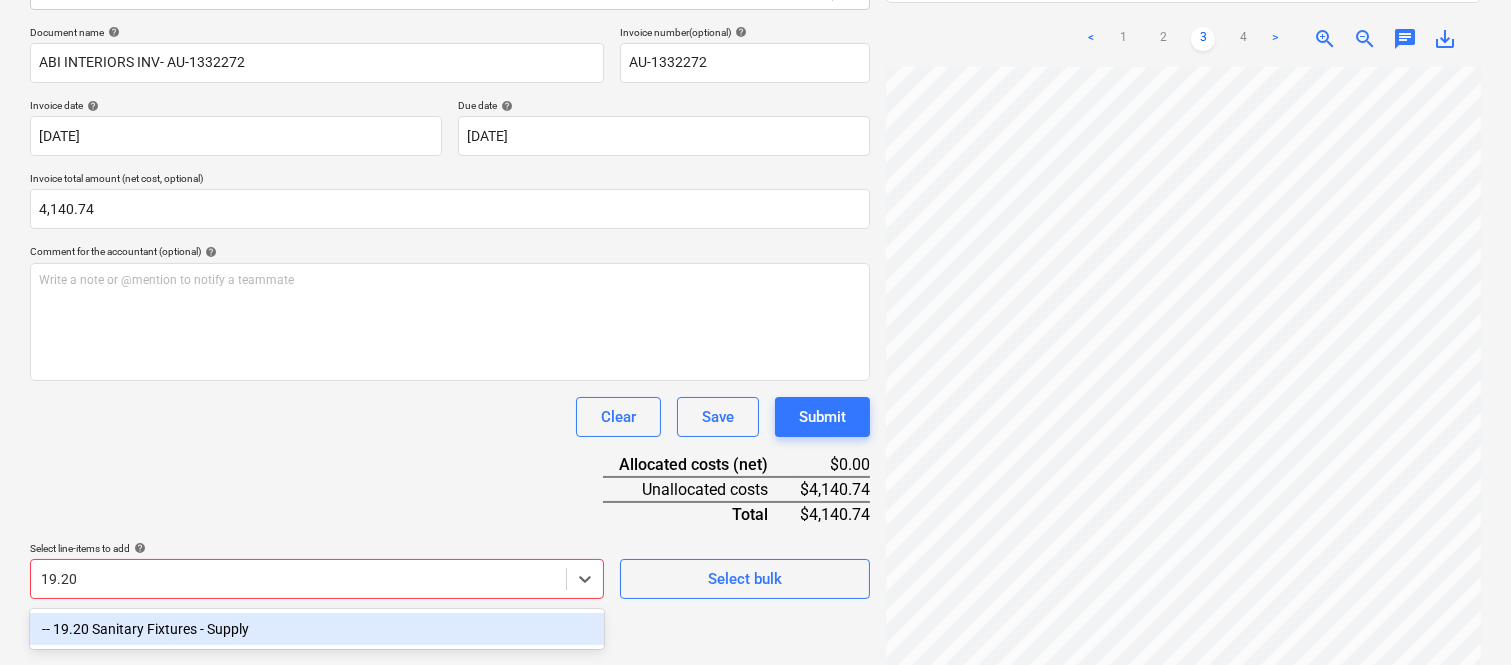 drag, startPoint x: 176, startPoint y: 623, endPoint x: 174, endPoint y: 567, distance: 56.0357 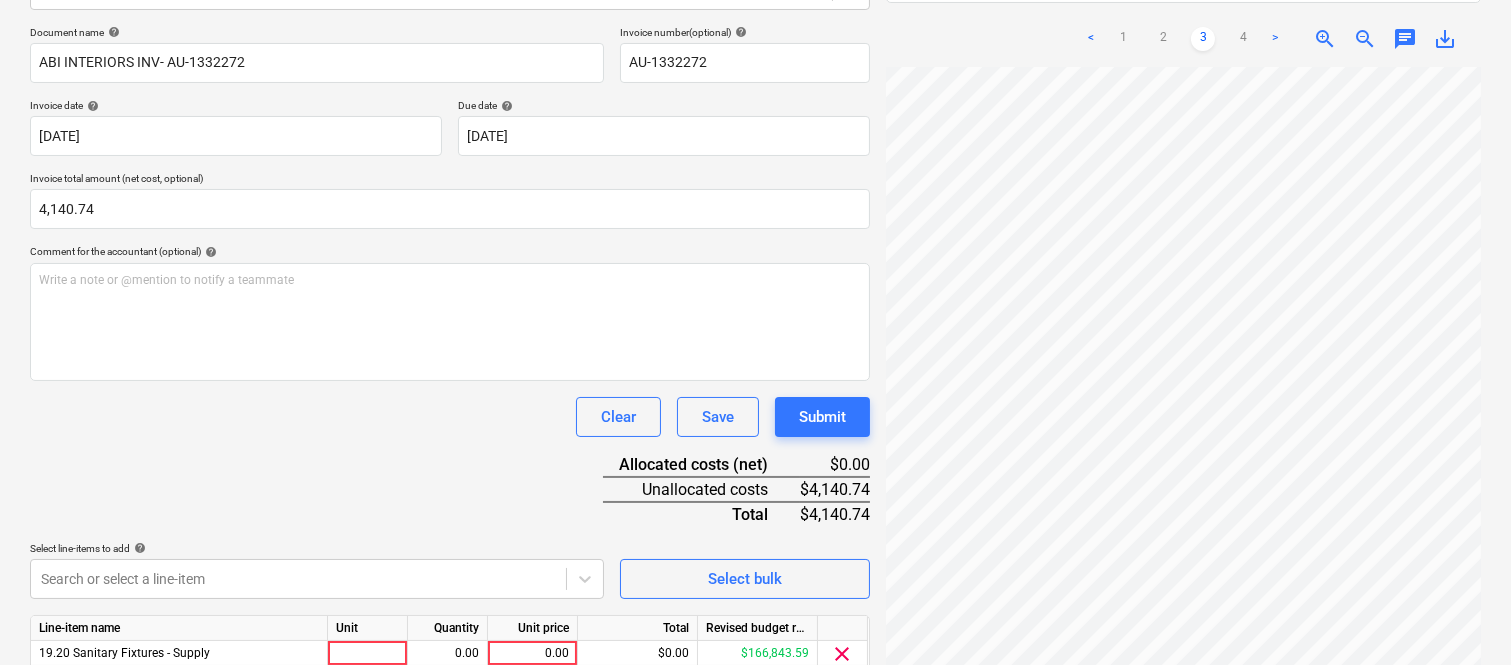 click on "Document name help ABI INTERIORS INV- AU-1332272 Invoice number  (optional) help AU-1332272 Invoice date help [DATE] 14.07.2025 Press the down arrow key to interact with the calendar and
select a date. Press the question mark key to get the keyboard shortcuts for changing dates. Due date help [DATE] 14.07.2025 Press the down arrow key to interact with the calendar and
select a date. Press the question mark key to get the keyboard shortcuts for changing dates. Invoice total amount (net cost, optional) 4,140.74 Comment for the accountant (optional) help Write a note or @mention to notify a teammate ﻿ Clear Save Submit Allocated costs (net) $0.00 Unallocated costs $4,140.74 Total $4,140.74 Select line-items to add help Search or select a line-item Select bulk Line-item name Unit Quantity Unit price Total Revised budget remaining 19.20 Sanitary Fixtures - Supply 0.00 0.00 $0.00 $166,843.59 clear Clear Save Submit" at bounding box center (450, 378) 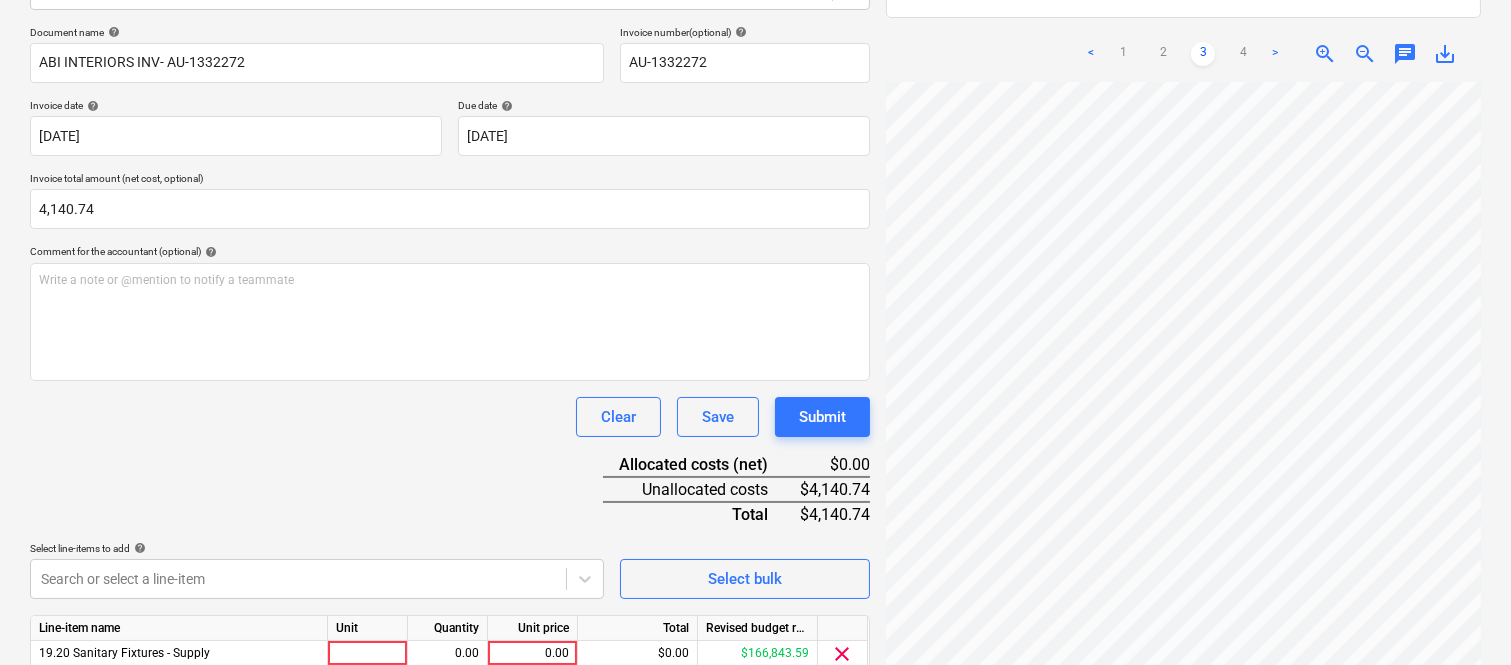 scroll, scrollTop: 367, scrollLeft: 0, axis: vertical 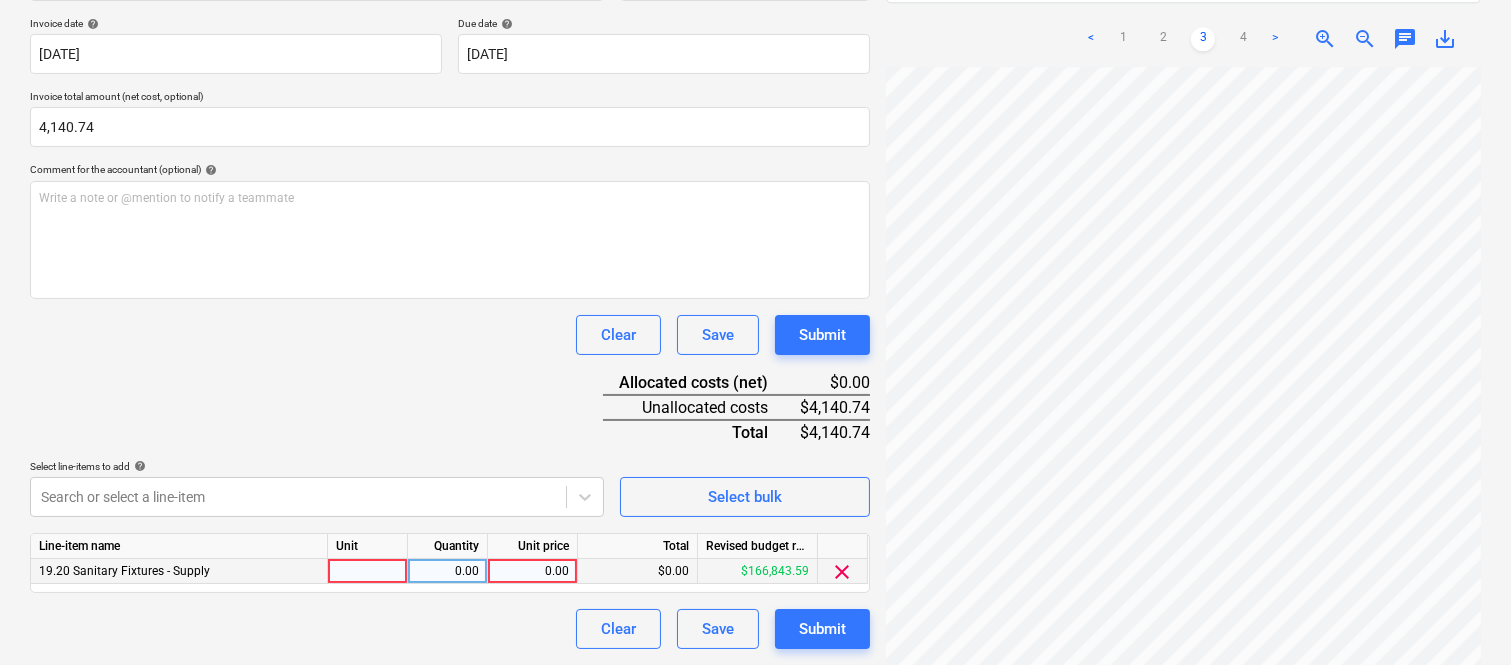 click at bounding box center [368, 571] 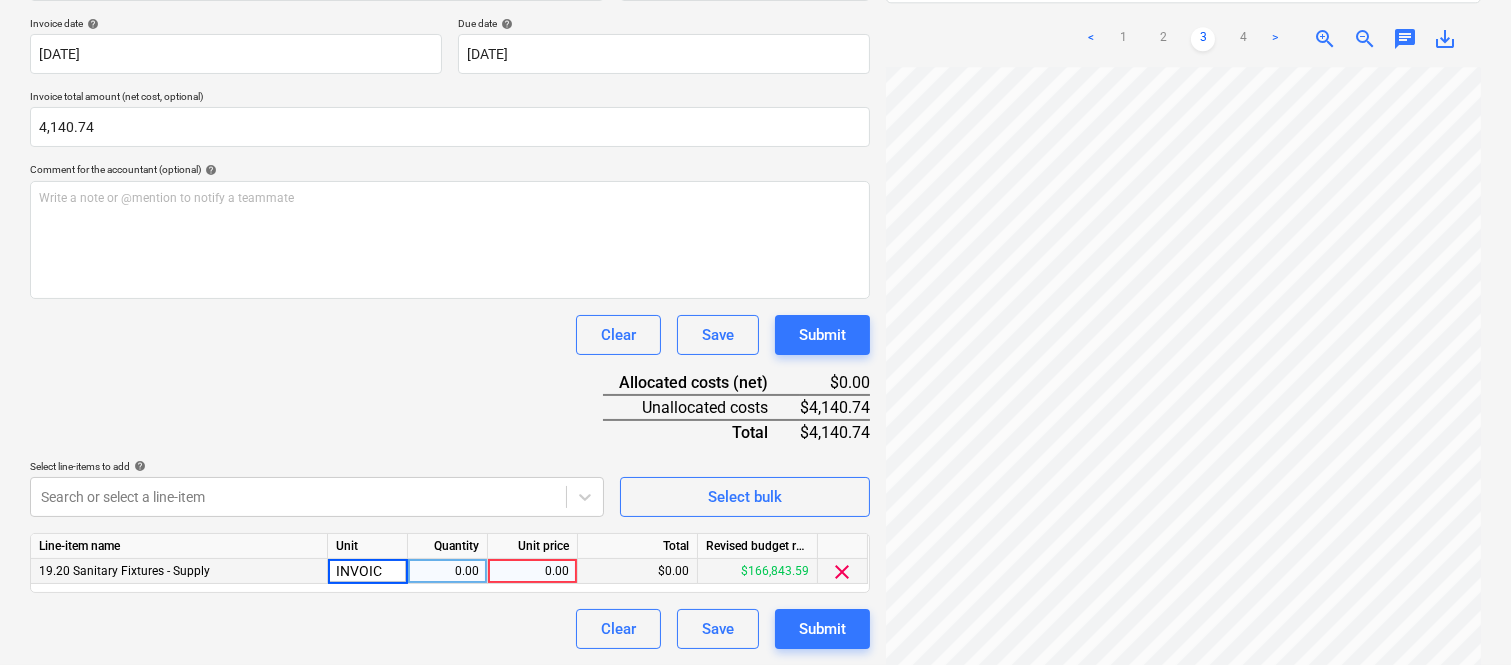 type on "INVOICE" 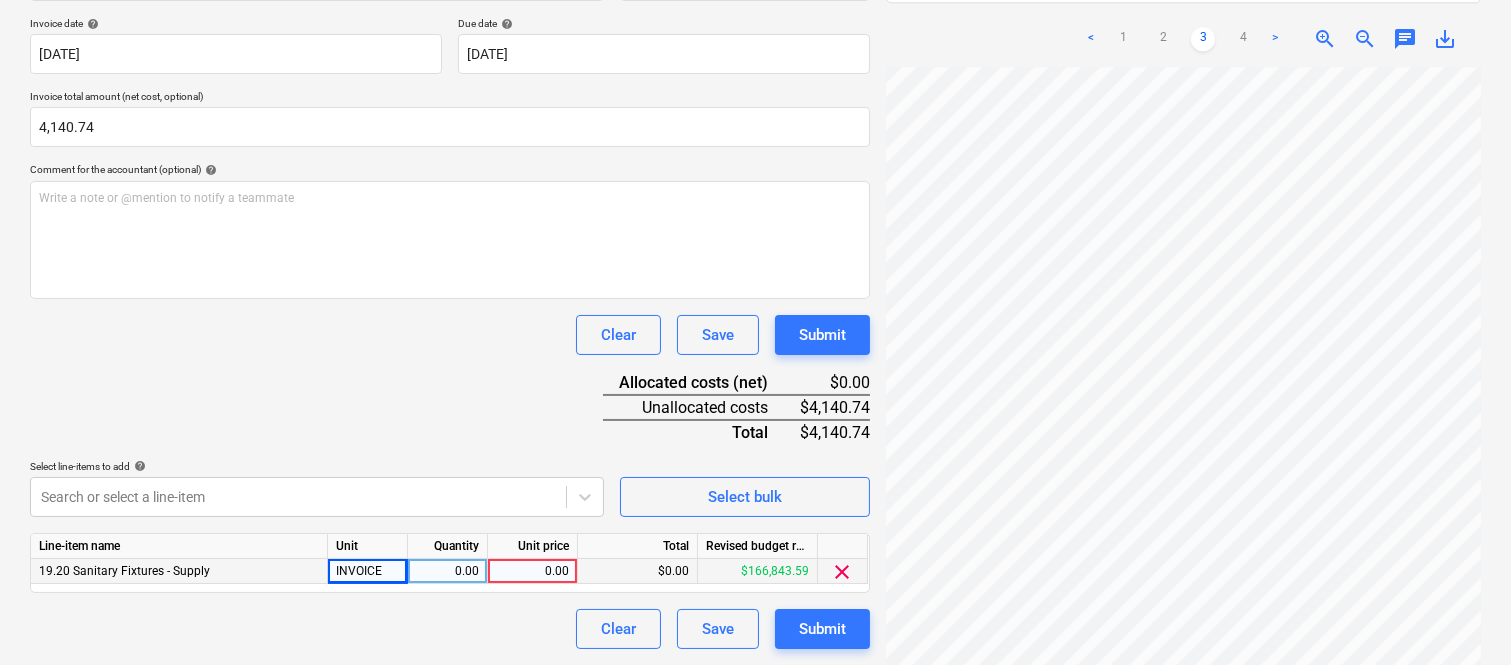 click on "0.00" at bounding box center [447, 571] 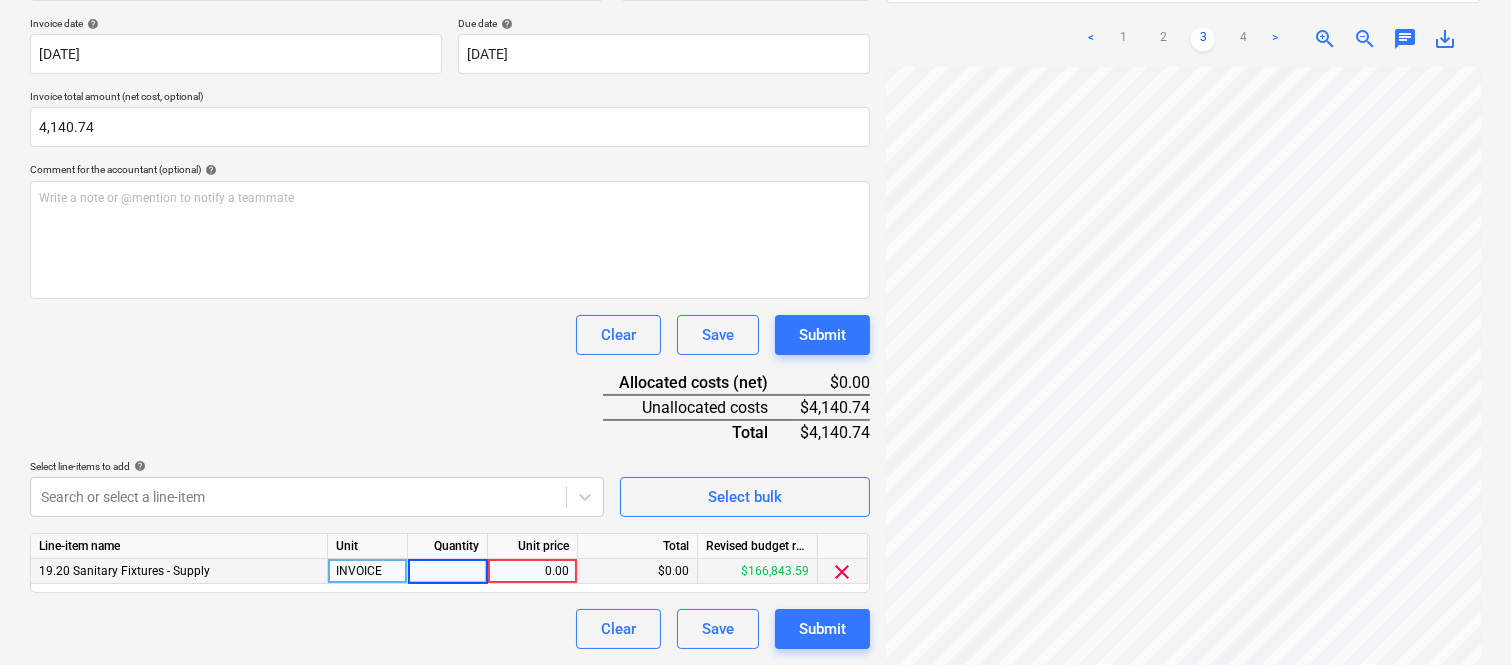 type on "1" 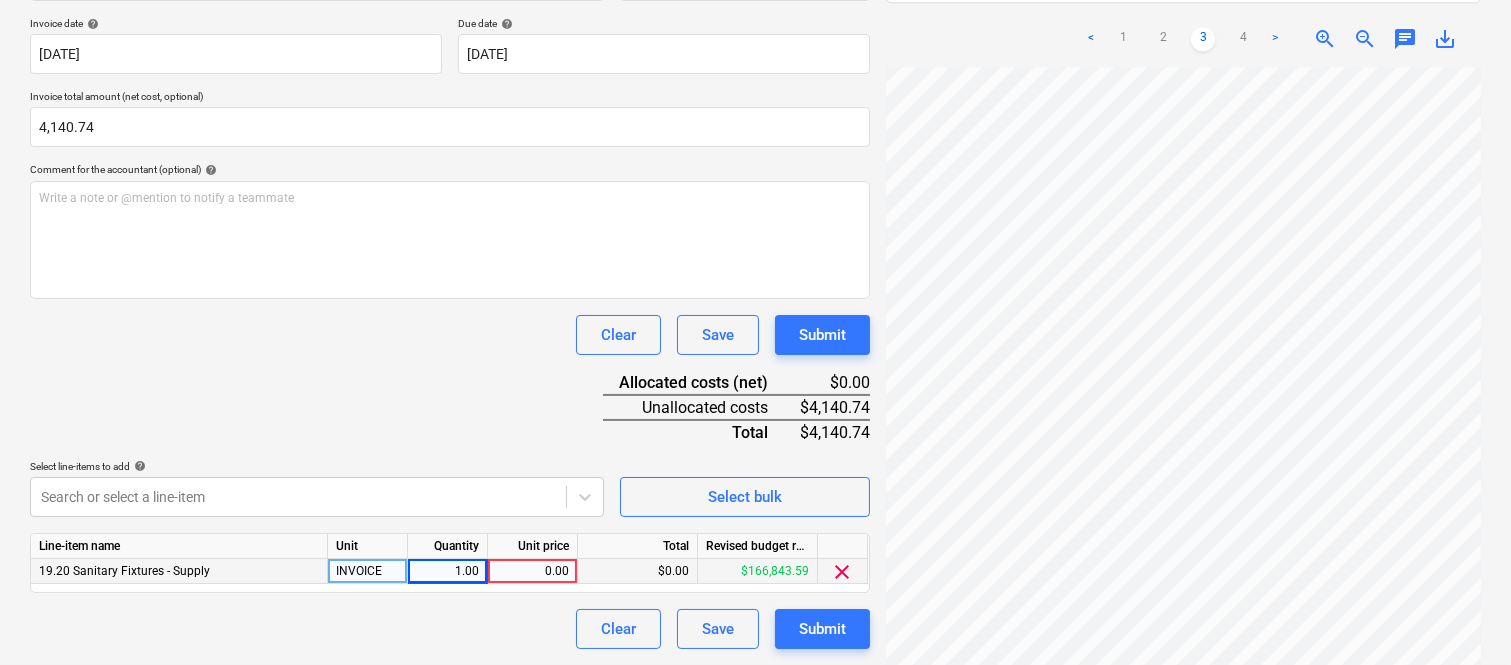 click on "0.00" at bounding box center [532, 571] 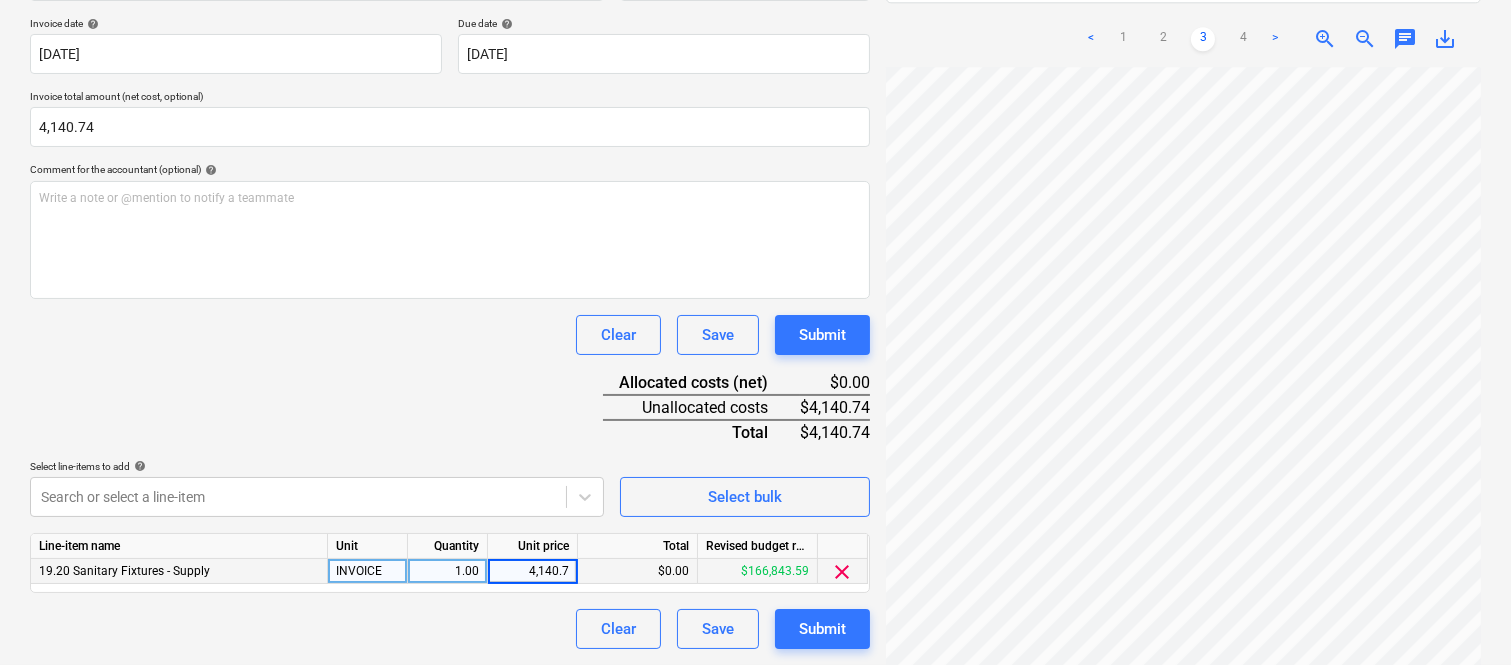 type on "4,140.74" 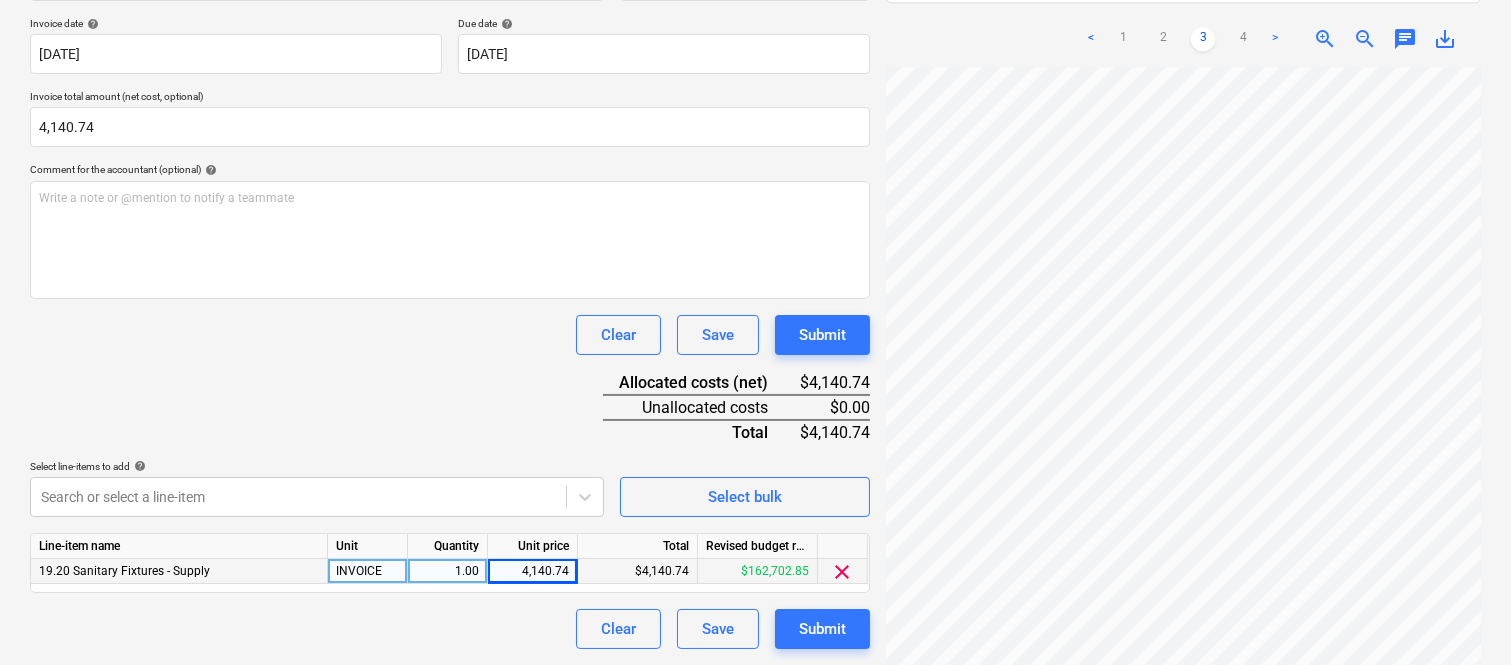 click on "Clear Save Submit" at bounding box center [450, 629] 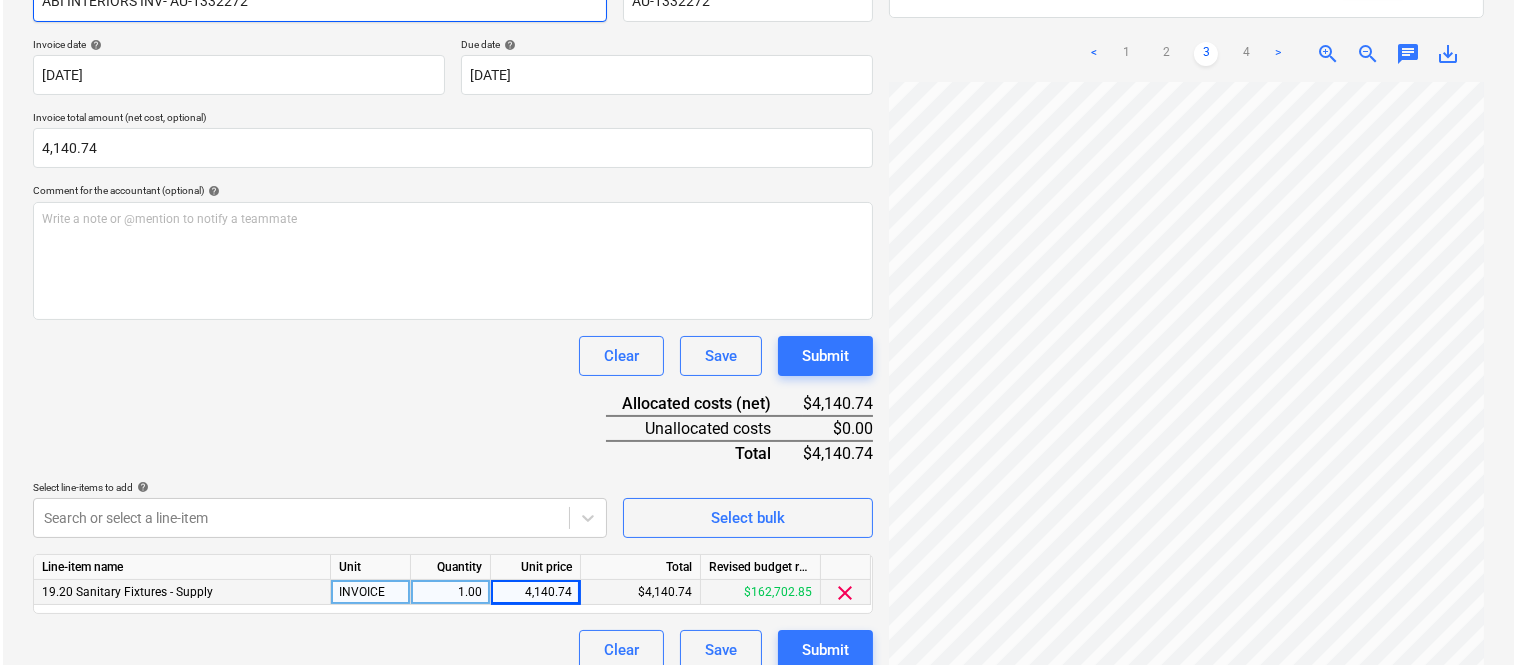 scroll, scrollTop: 367, scrollLeft: 0, axis: vertical 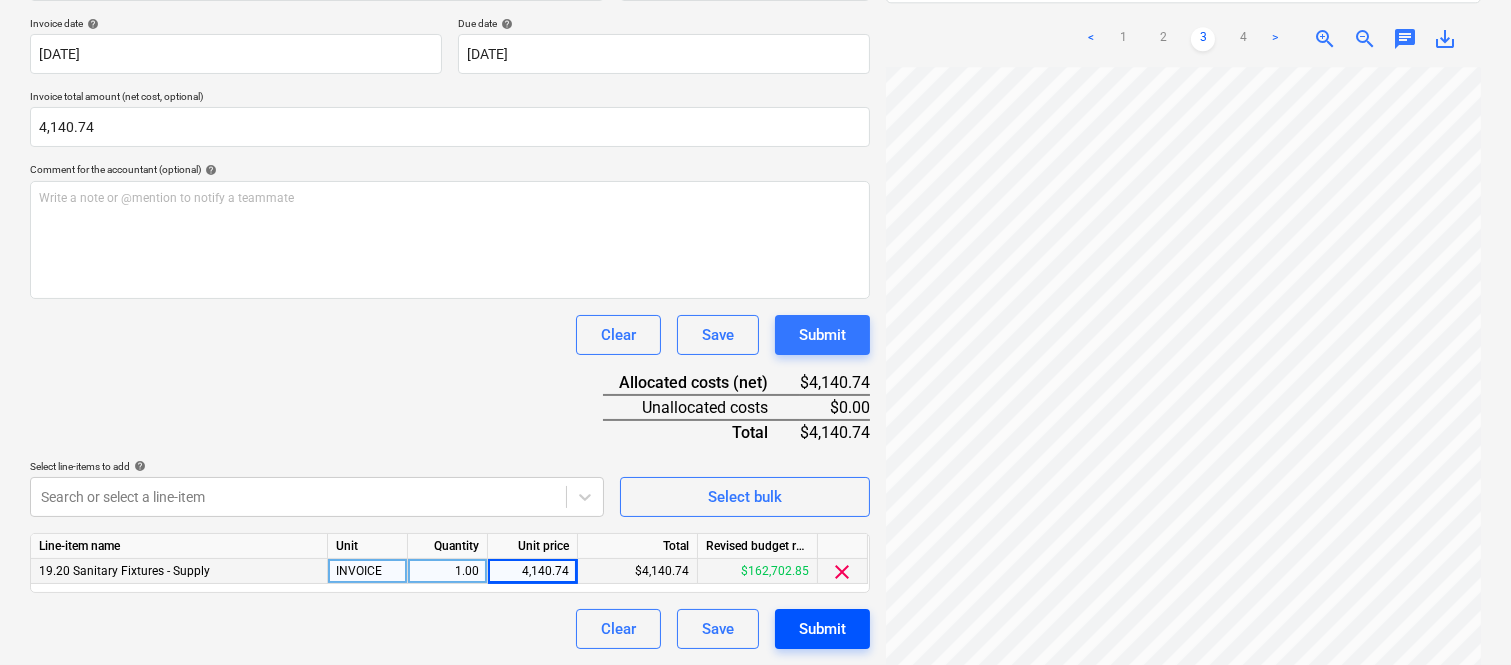 click on "Submit" at bounding box center [822, 629] 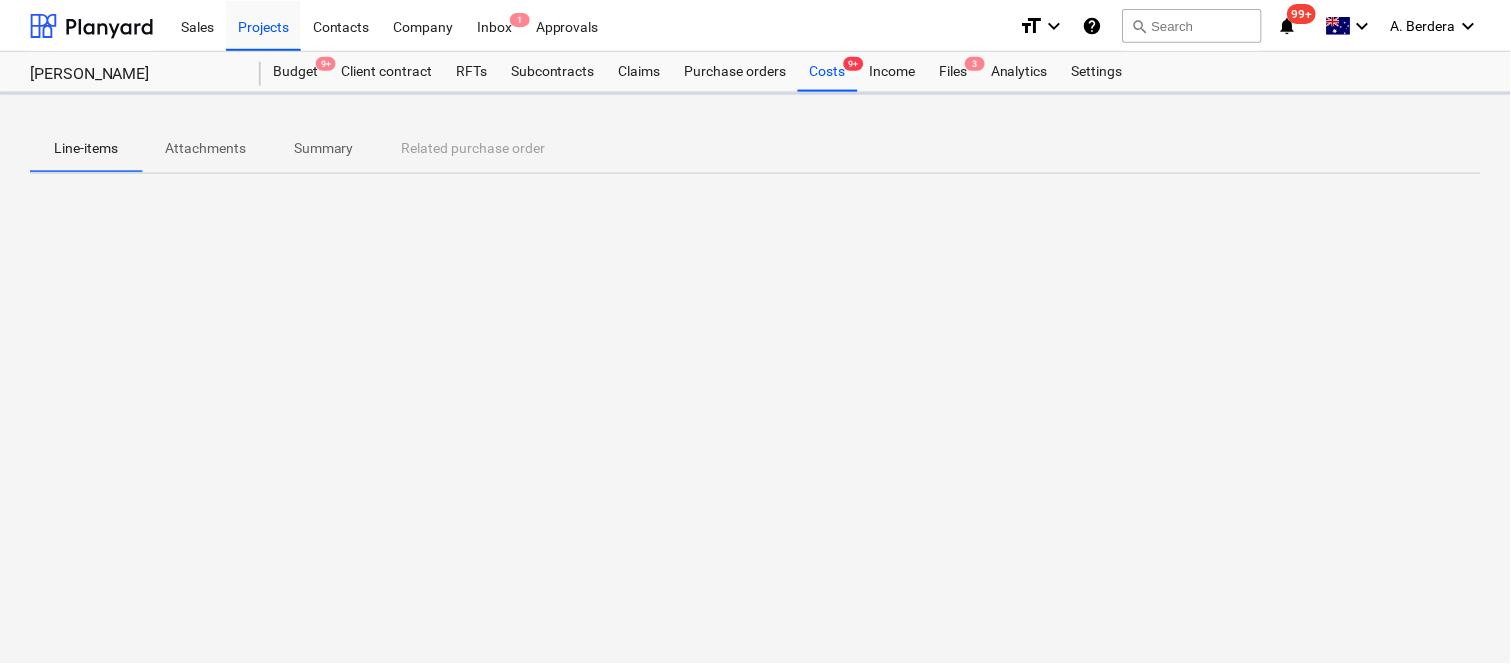 scroll, scrollTop: 0, scrollLeft: 0, axis: both 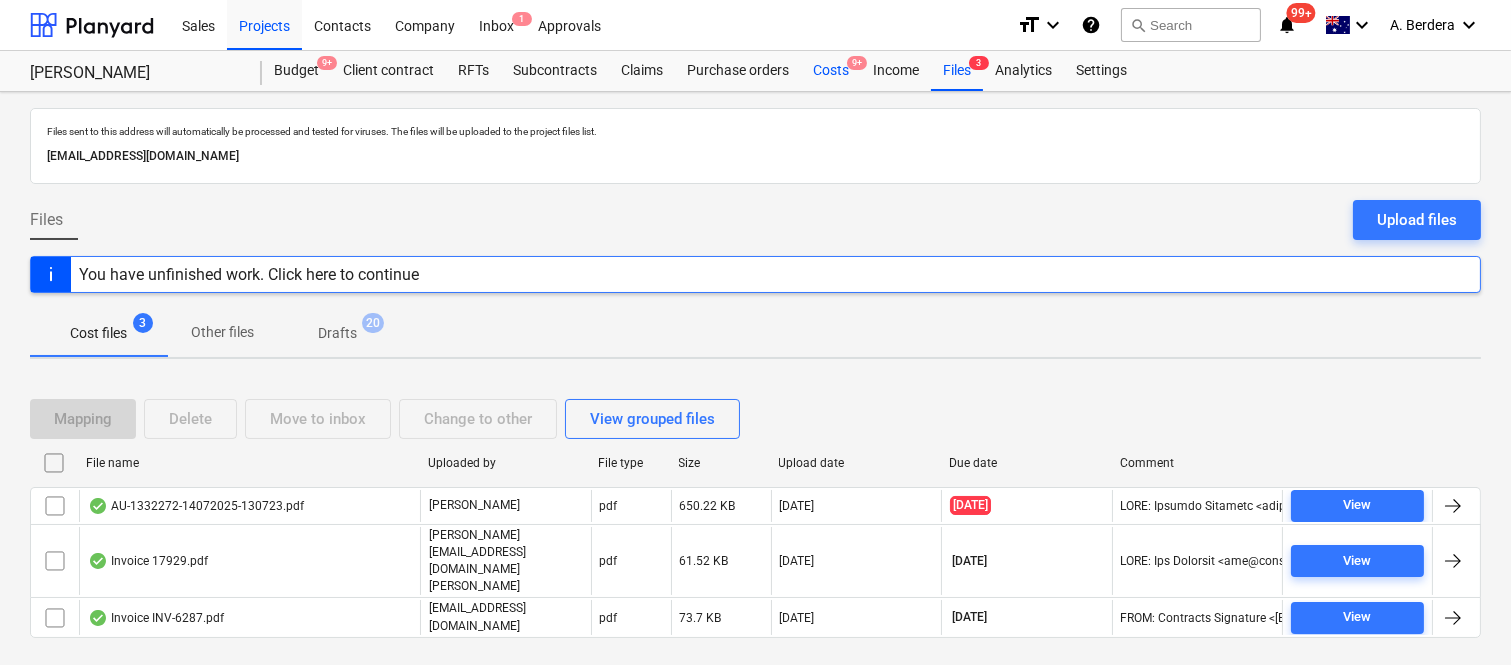 click on "Costs 9+" at bounding box center (831, 71) 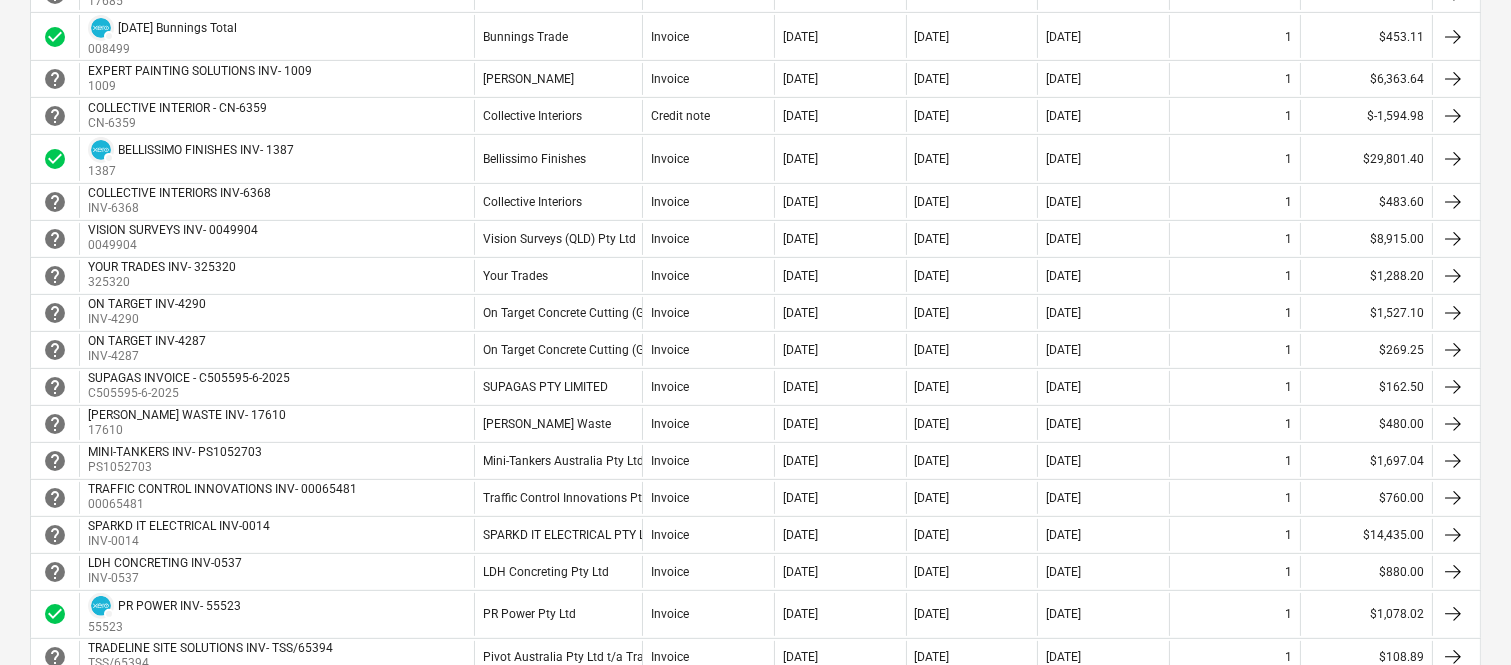 scroll, scrollTop: 1746, scrollLeft: 0, axis: vertical 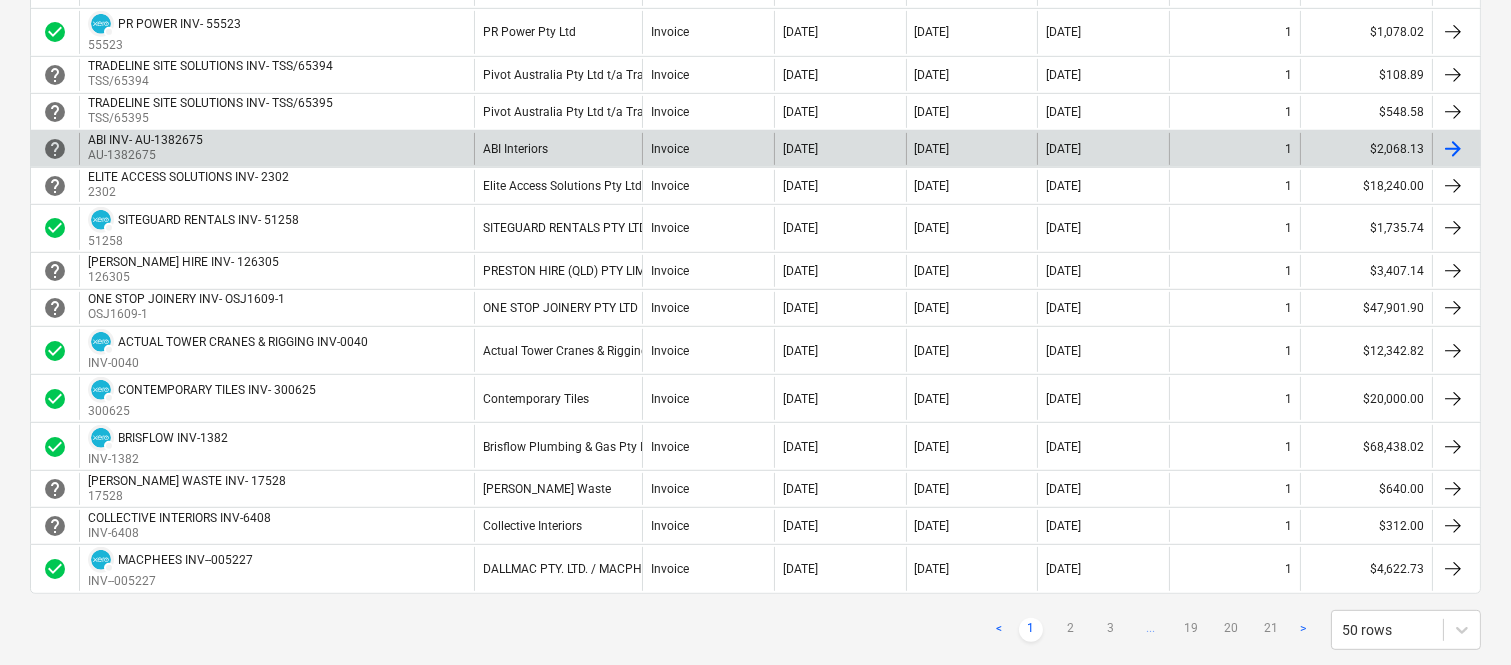 click on "ABI Interiors" at bounding box center [558, 149] 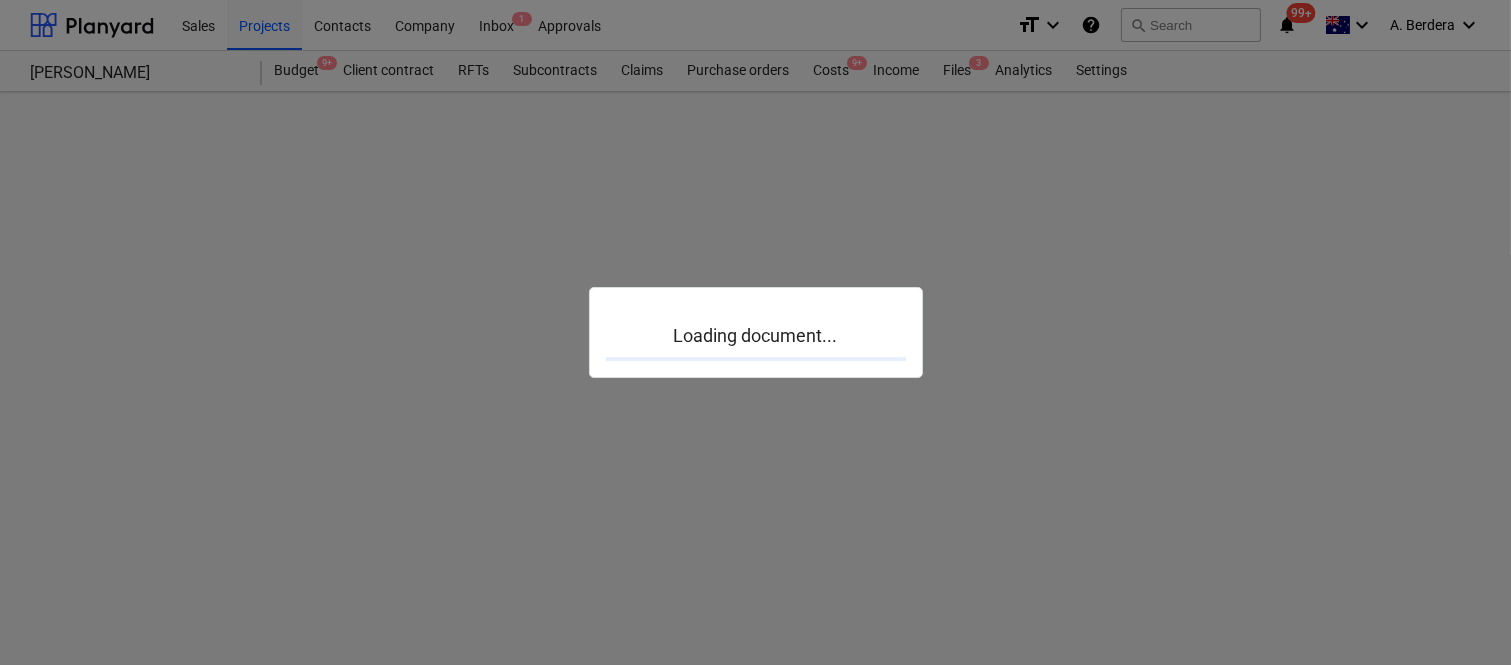scroll, scrollTop: 0, scrollLeft: 0, axis: both 